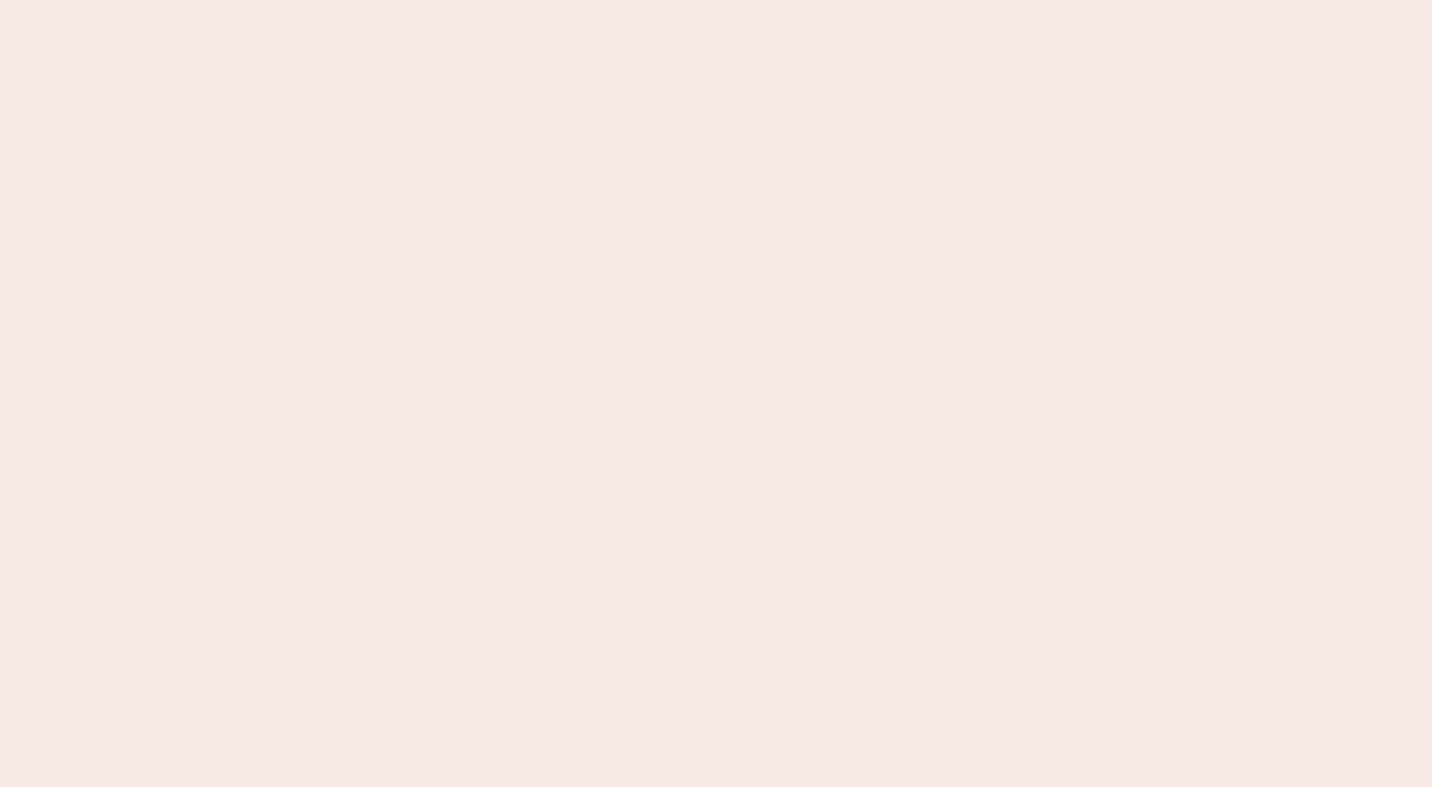 scroll, scrollTop: 0, scrollLeft: 0, axis: both 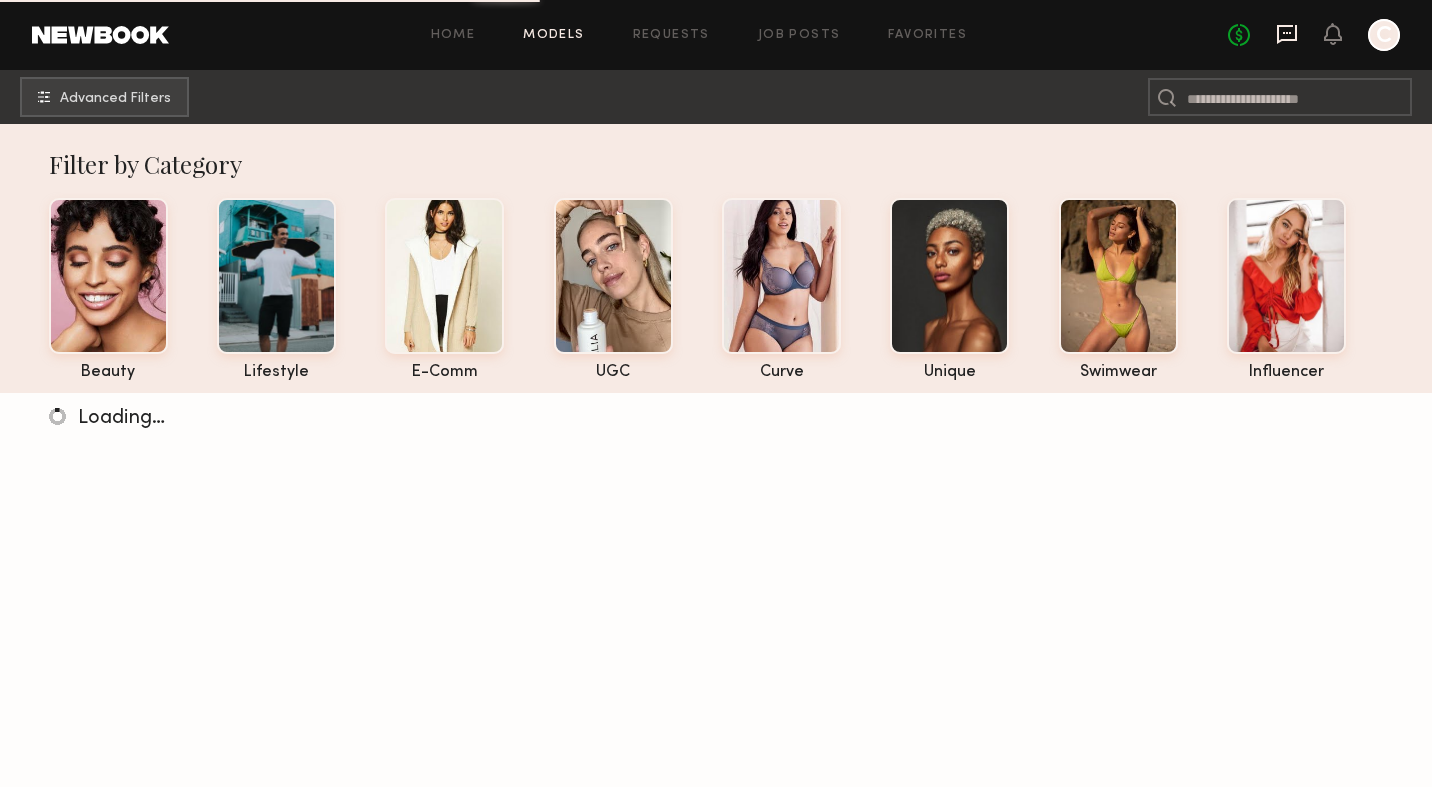 click 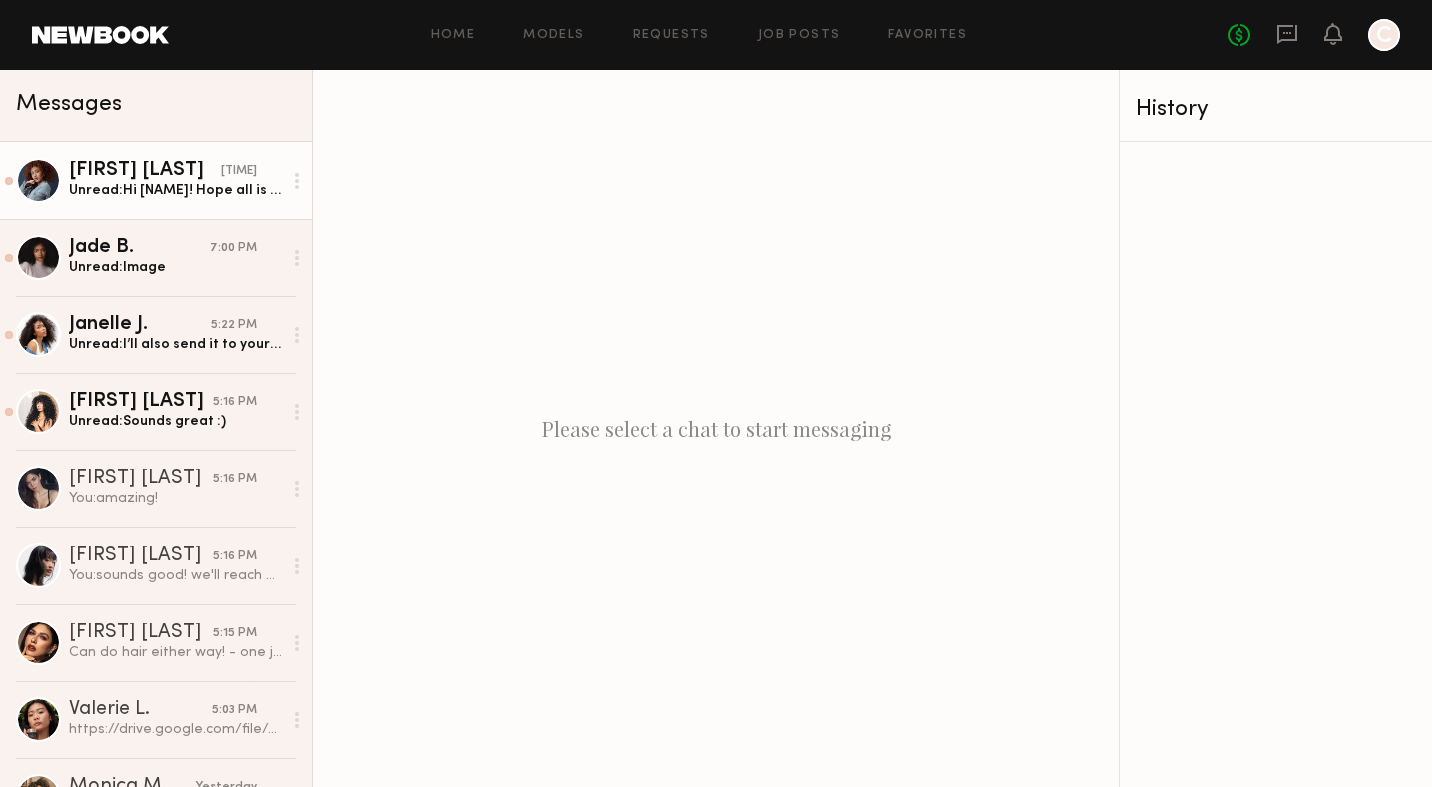 click on "[FIRST] [LAST]" 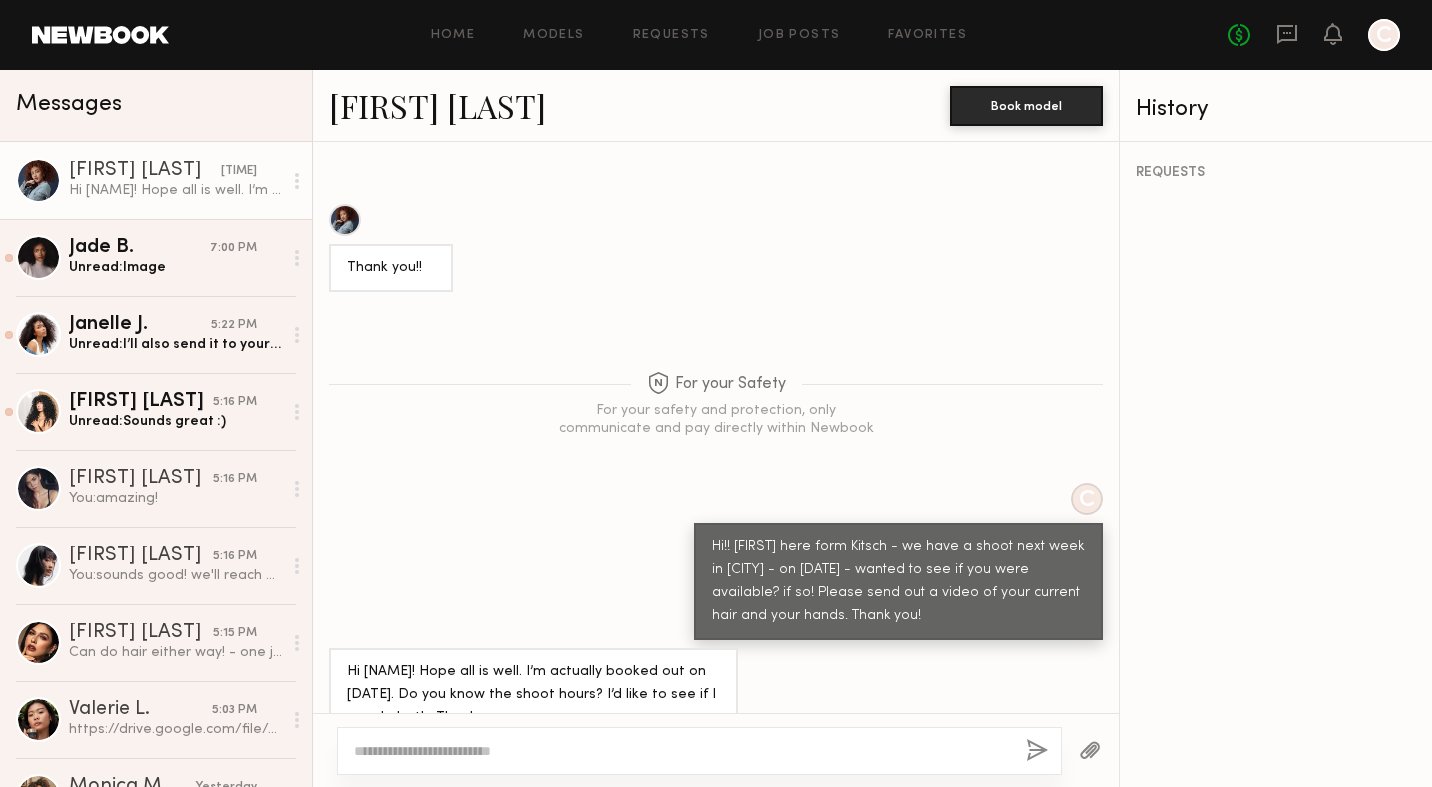 scroll, scrollTop: 1726, scrollLeft: 0, axis: vertical 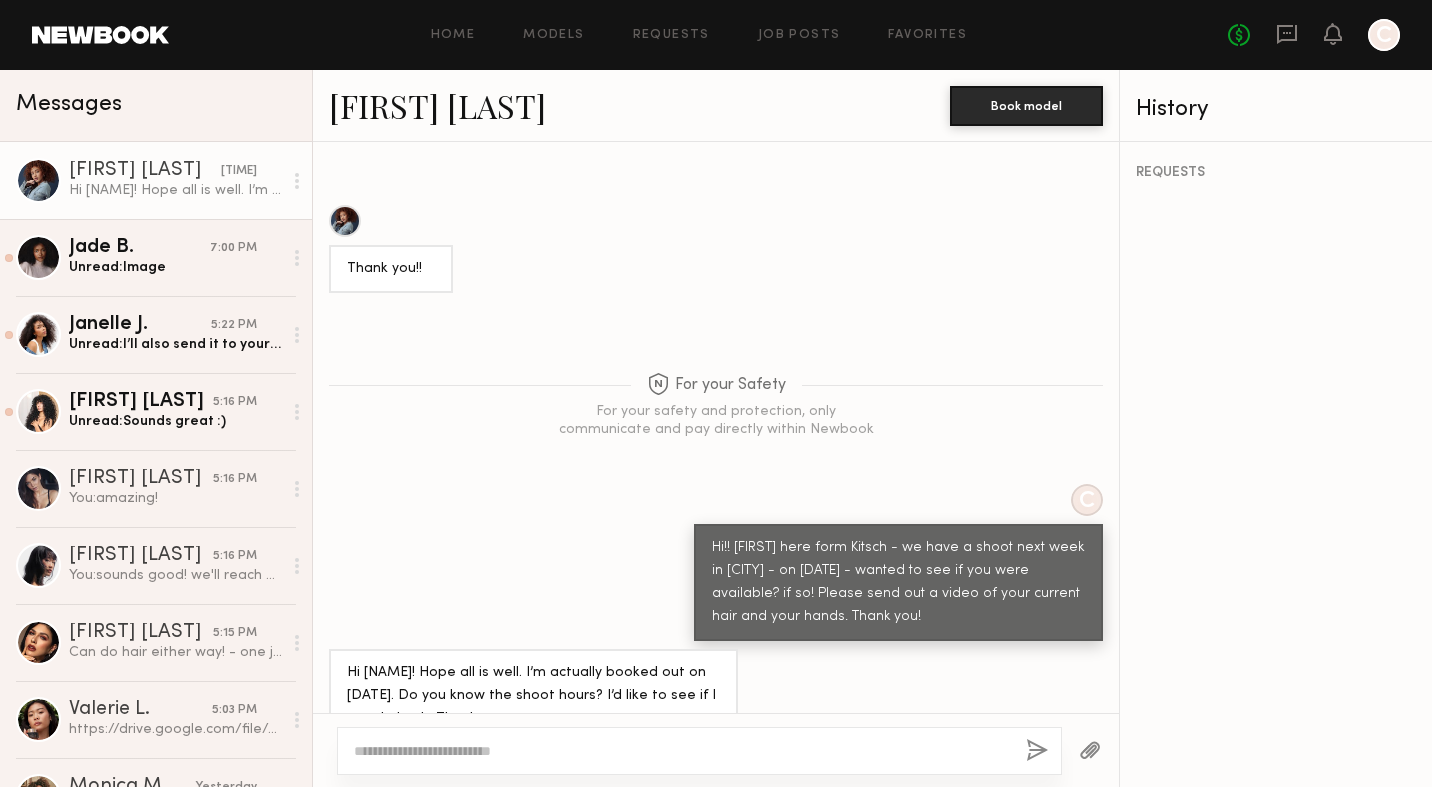 click 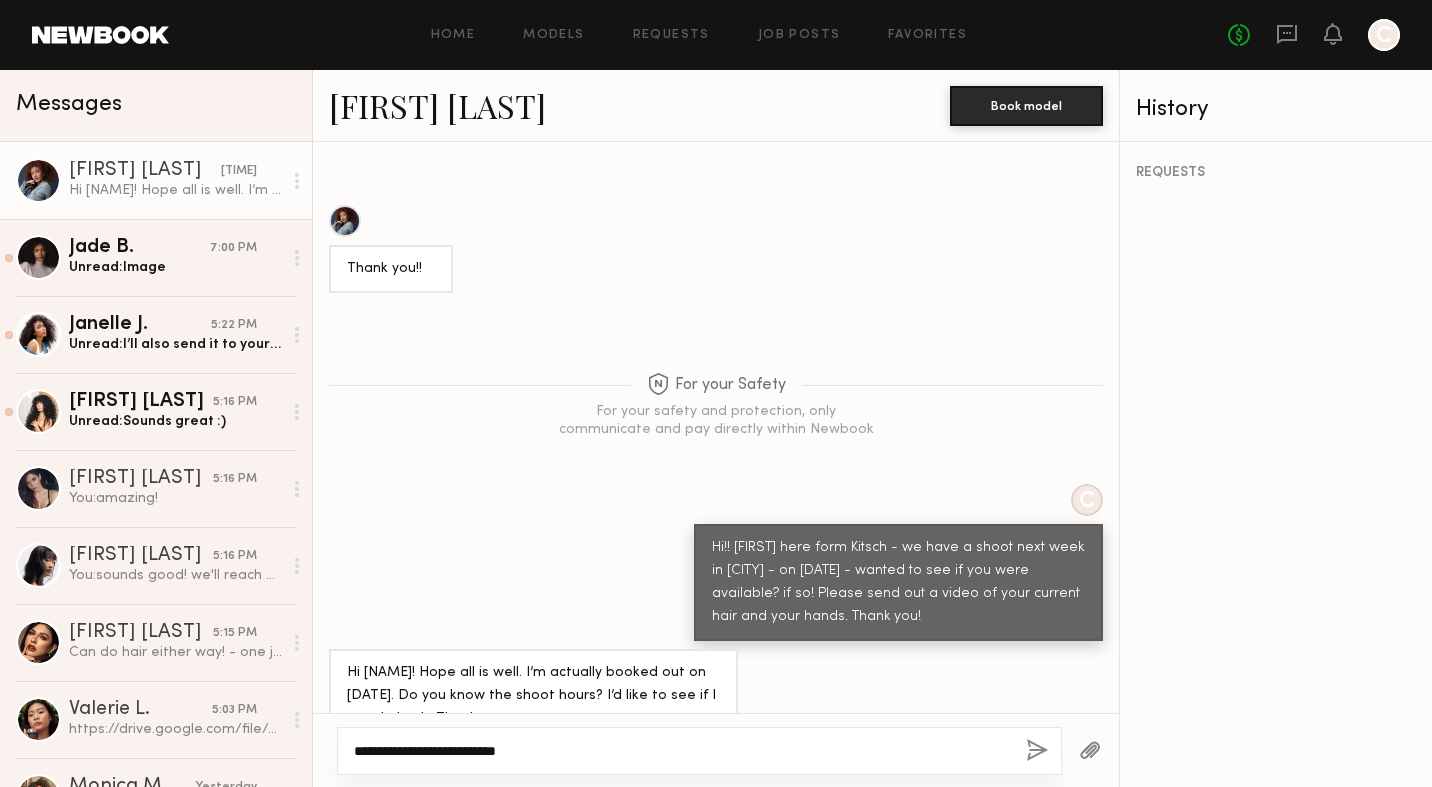 type on "**********" 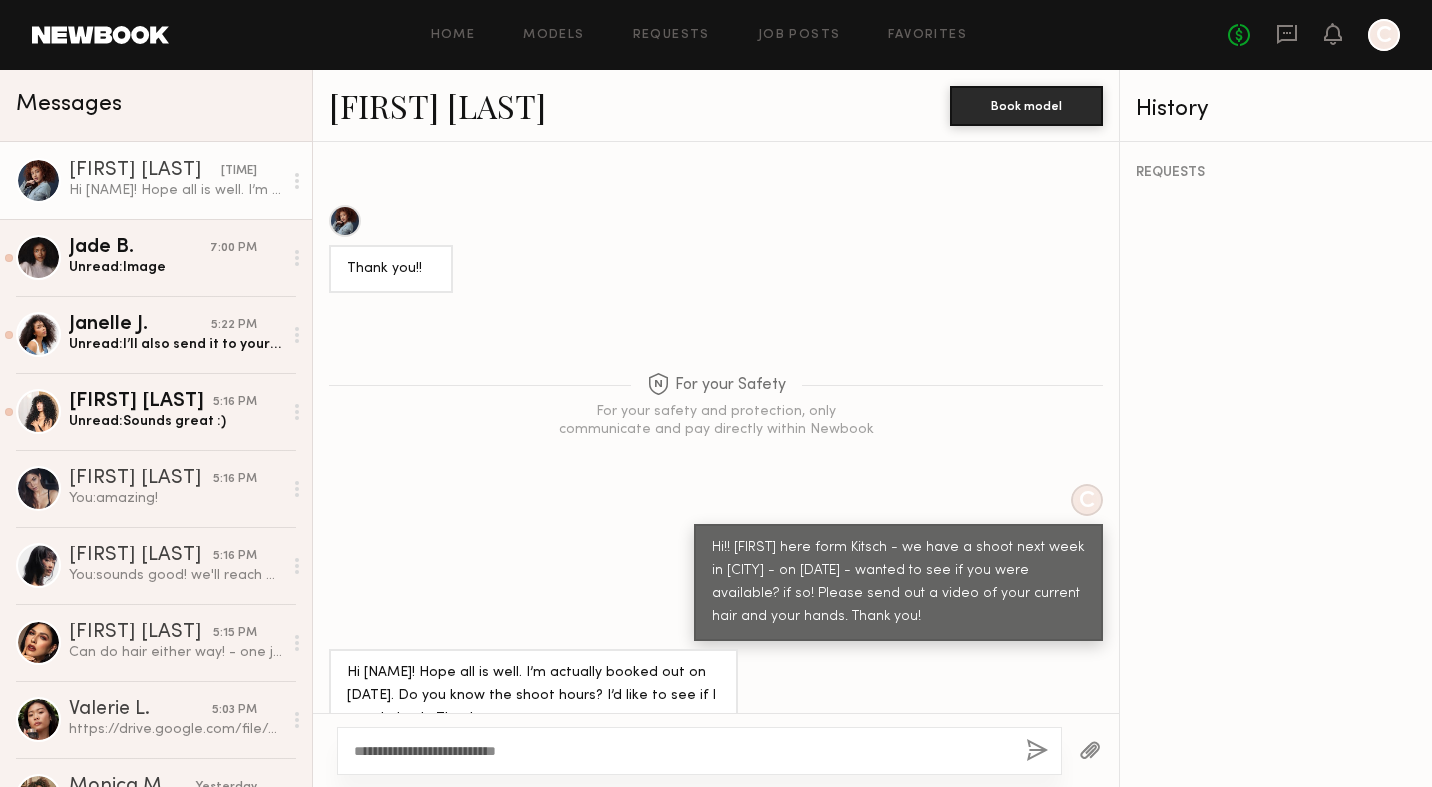 click 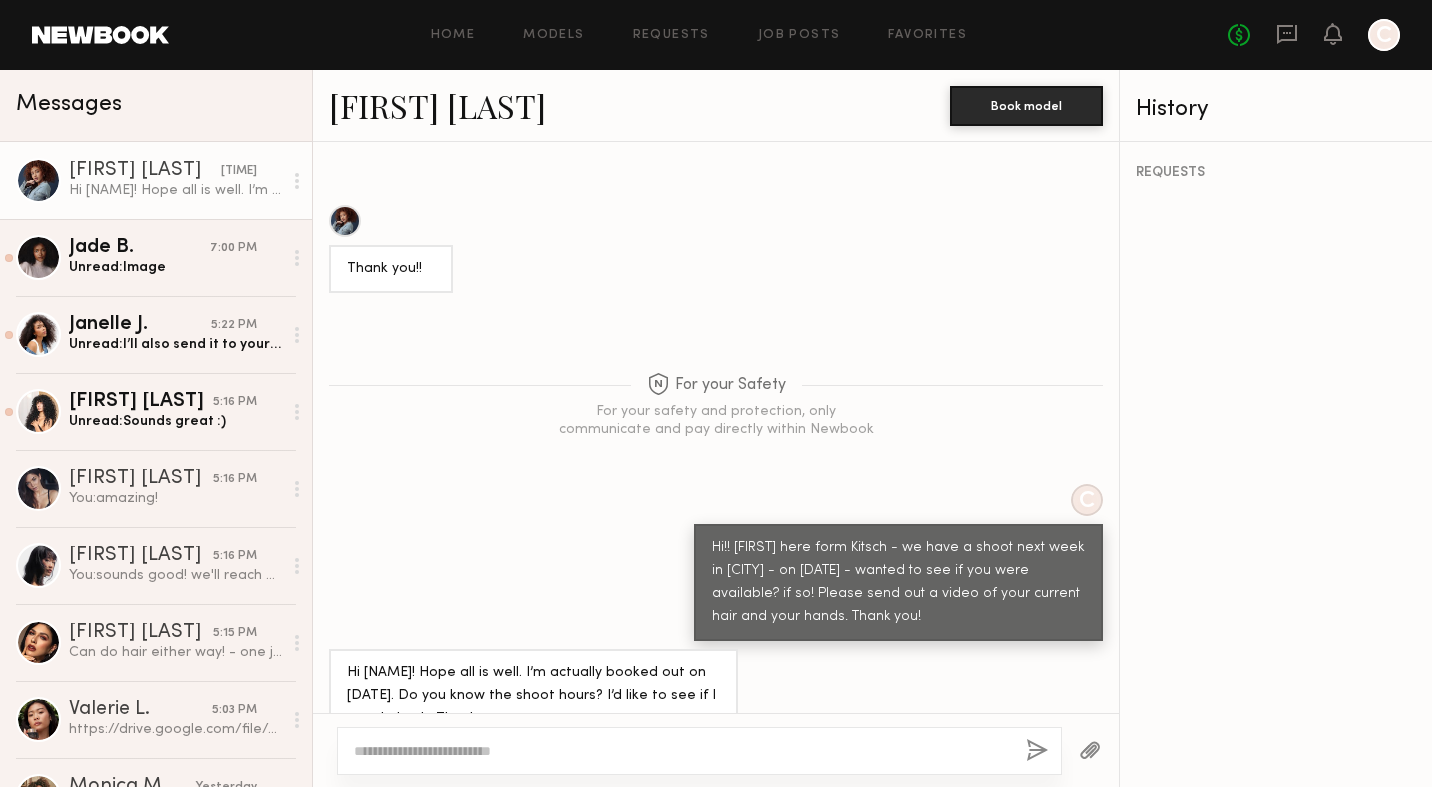 scroll, scrollTop: 2128, scrollLeft: 0, axis: vertical 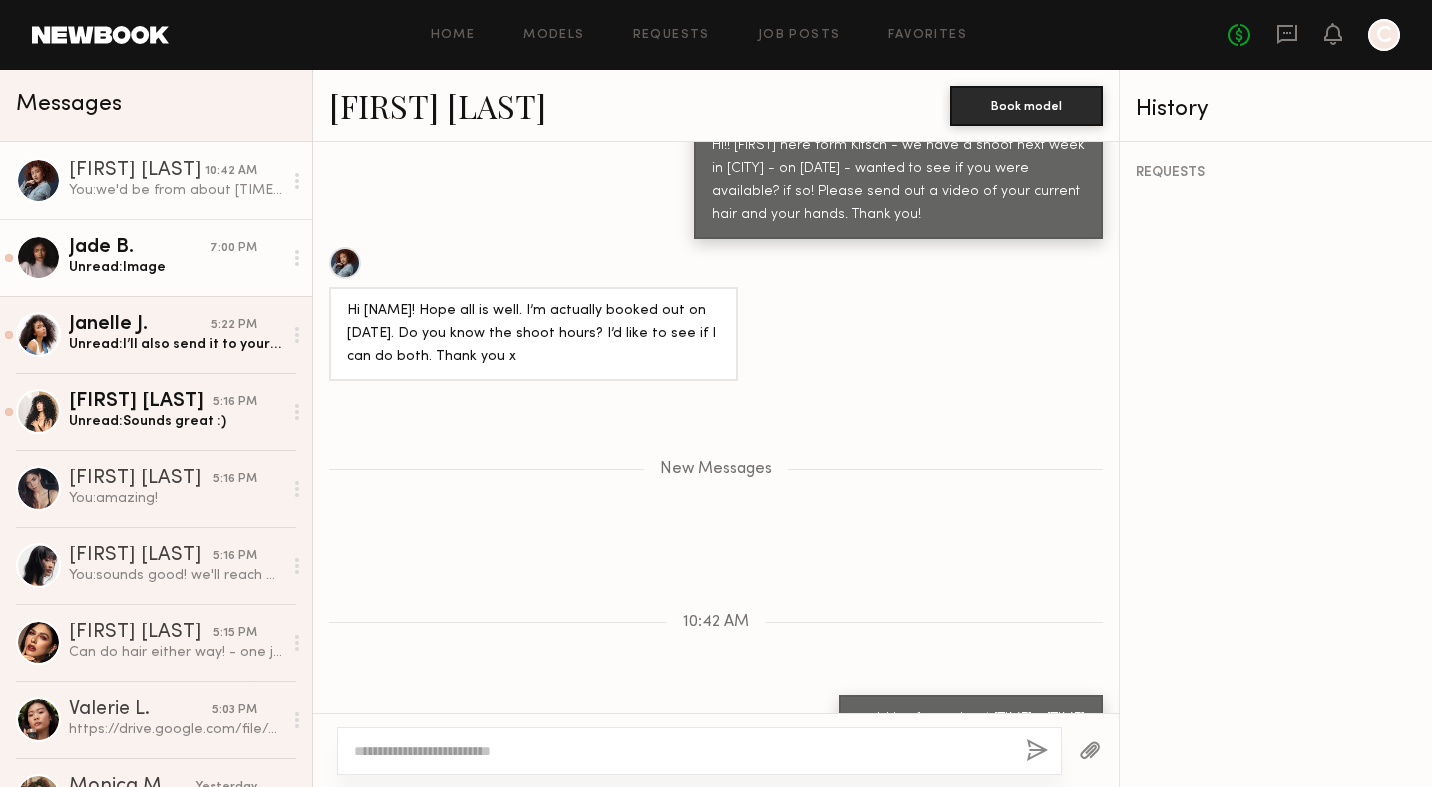 click on "Jade B." 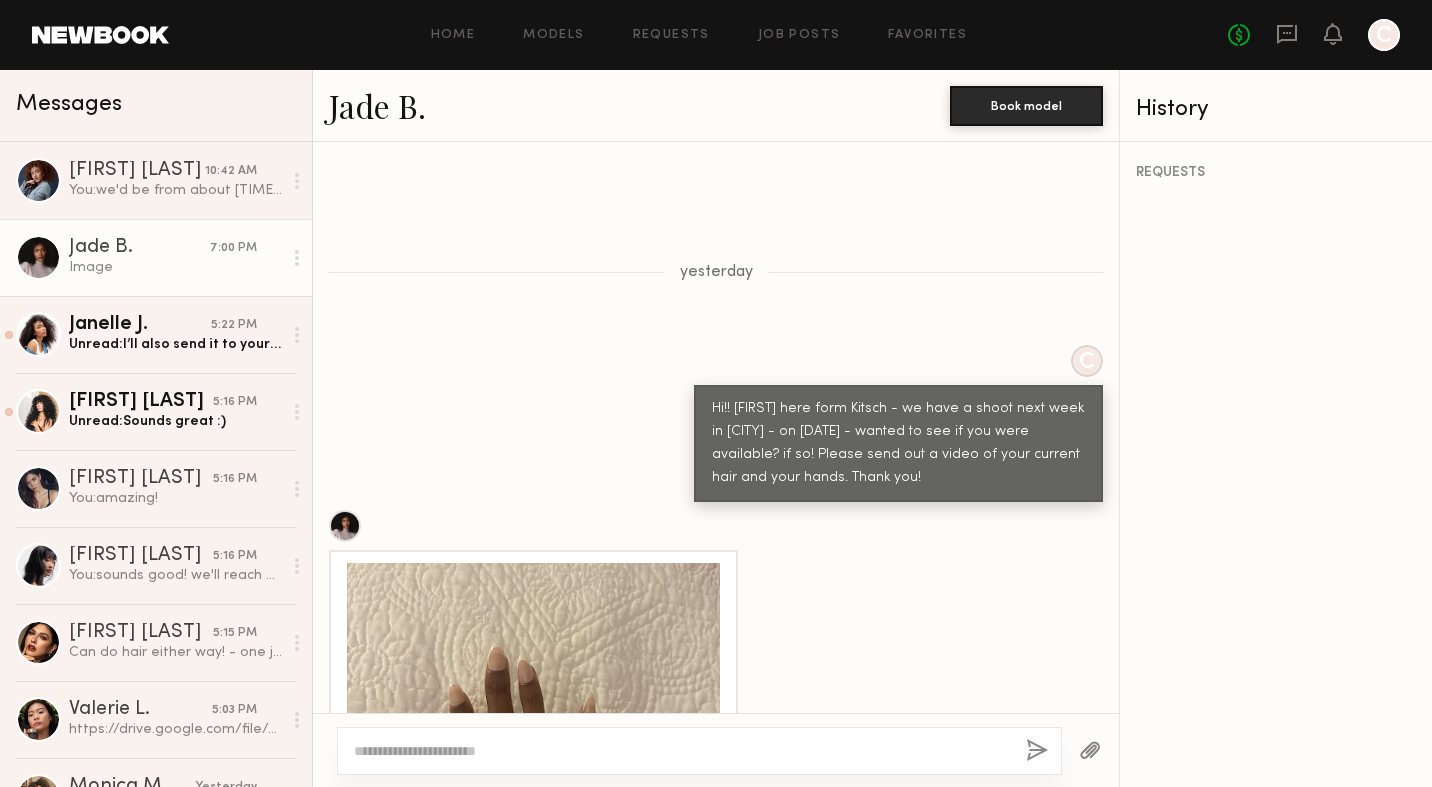 scroll, scrollTop: 1463, scrollLeft: 0, axis: vertical 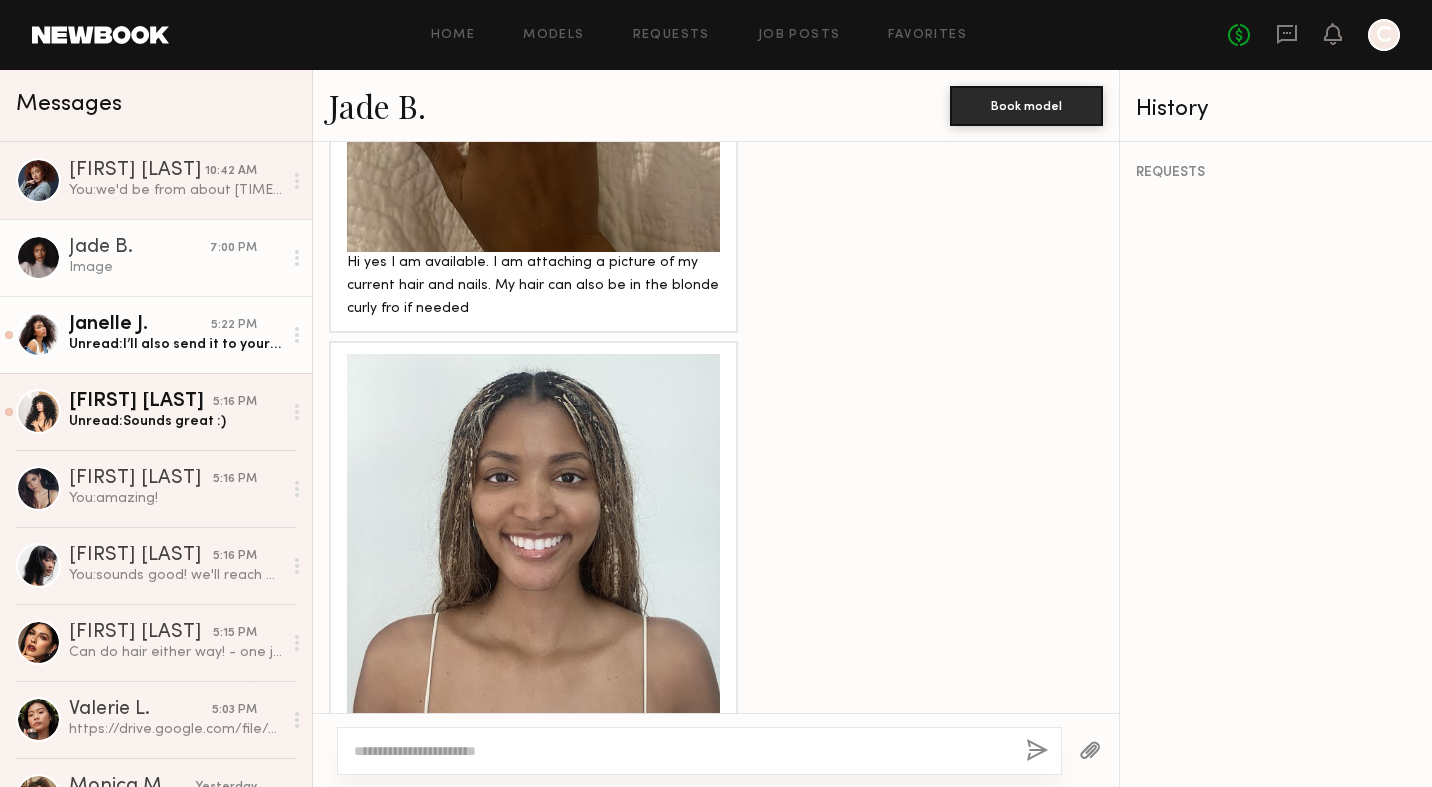 click on "Unread:  I’ll also send it to your email just in case!" 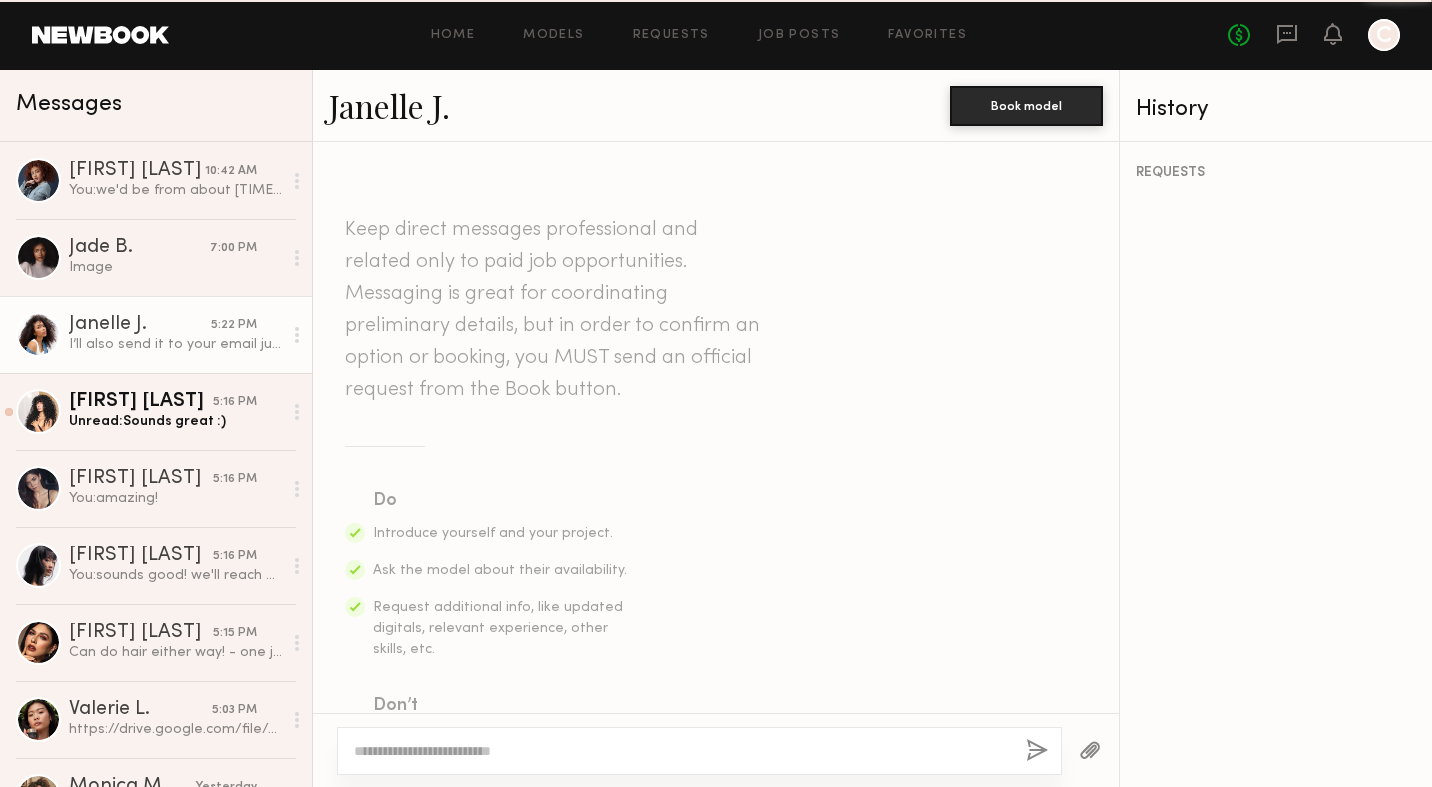 scroll, scrollTop: 1283, scrollLeft: 0, axis: vertical 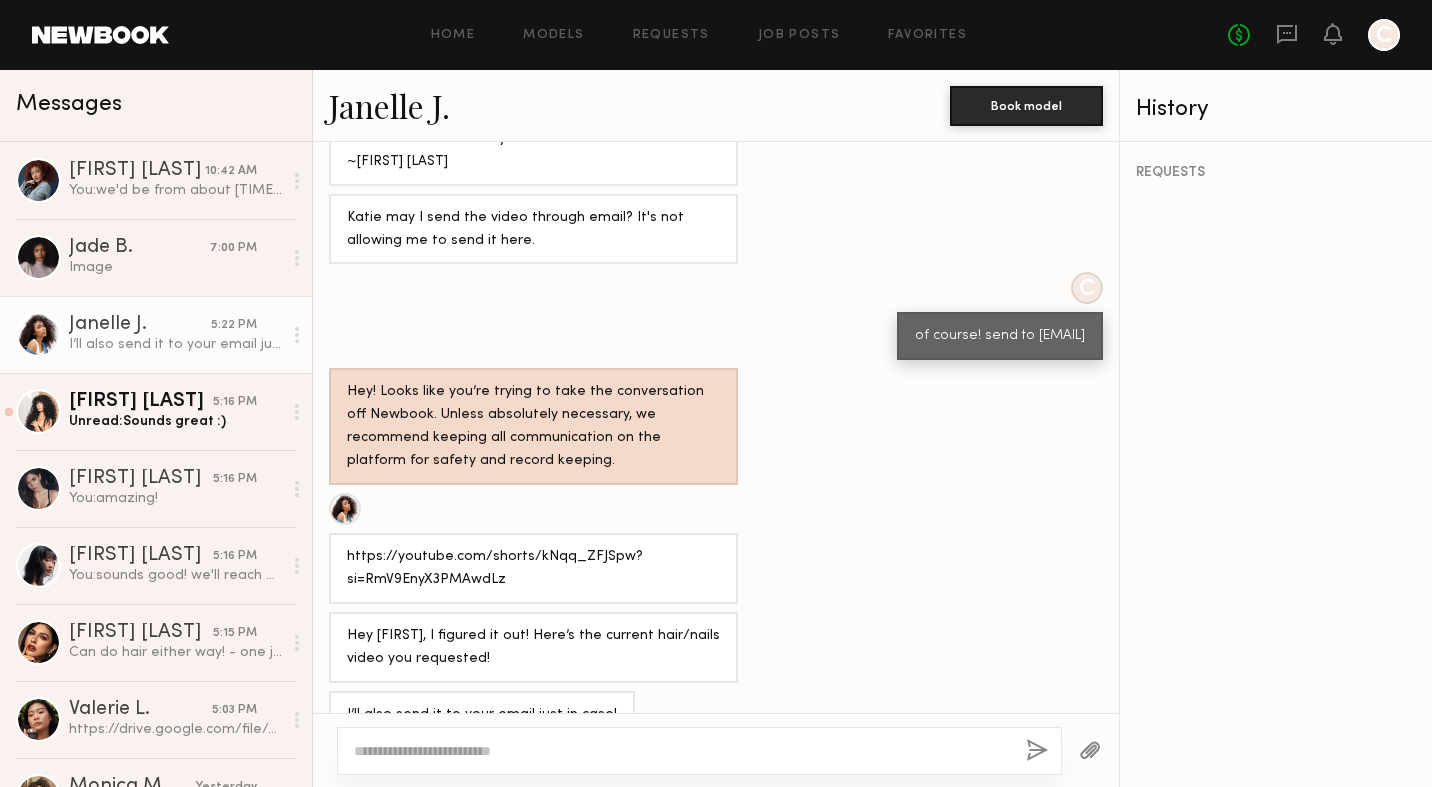click on "Hey [FIRST], I figured it out! Here’s the current hair/nails video you requested!" 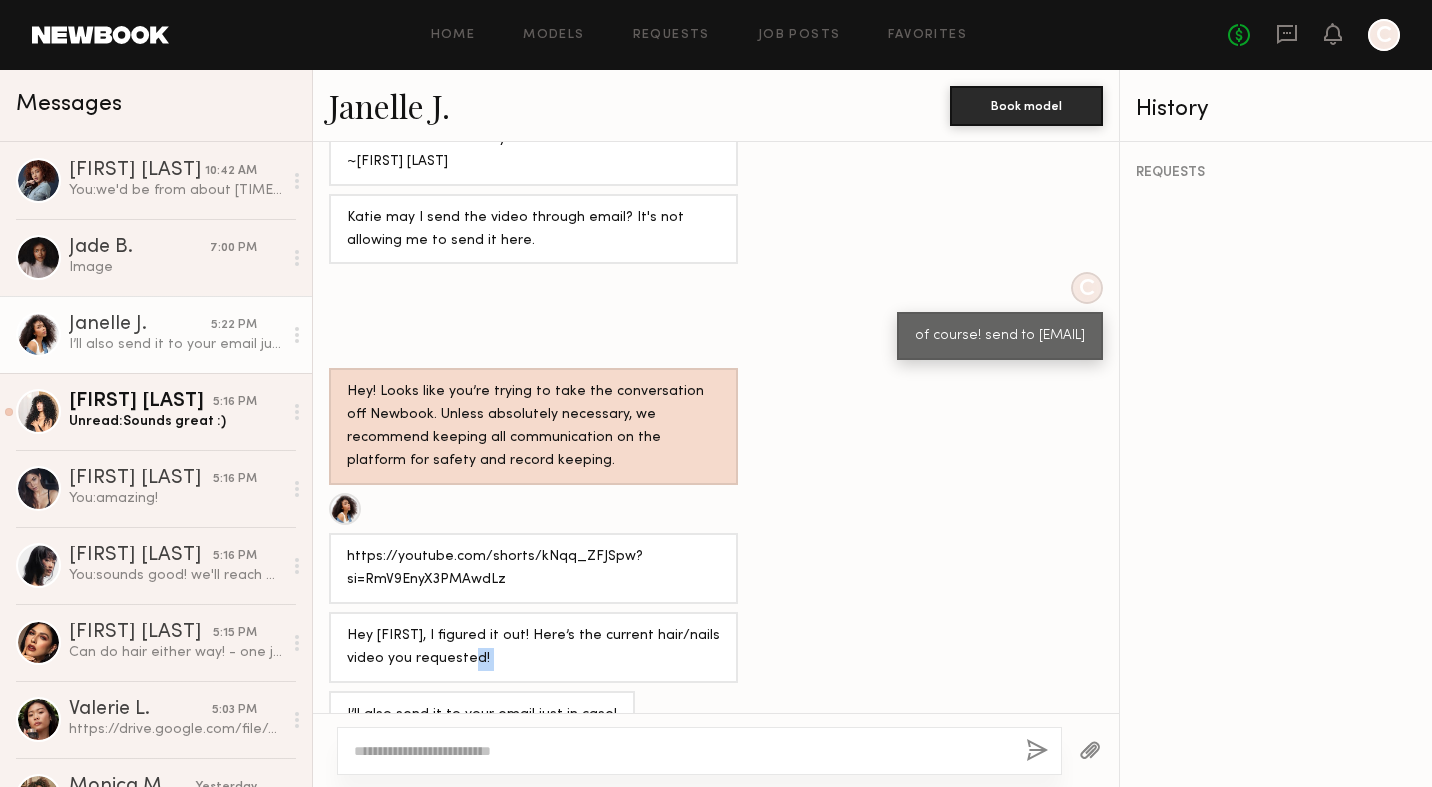click on "Hey [FIRST], I figured it out! Here’s the current hair/nails video you requested!" 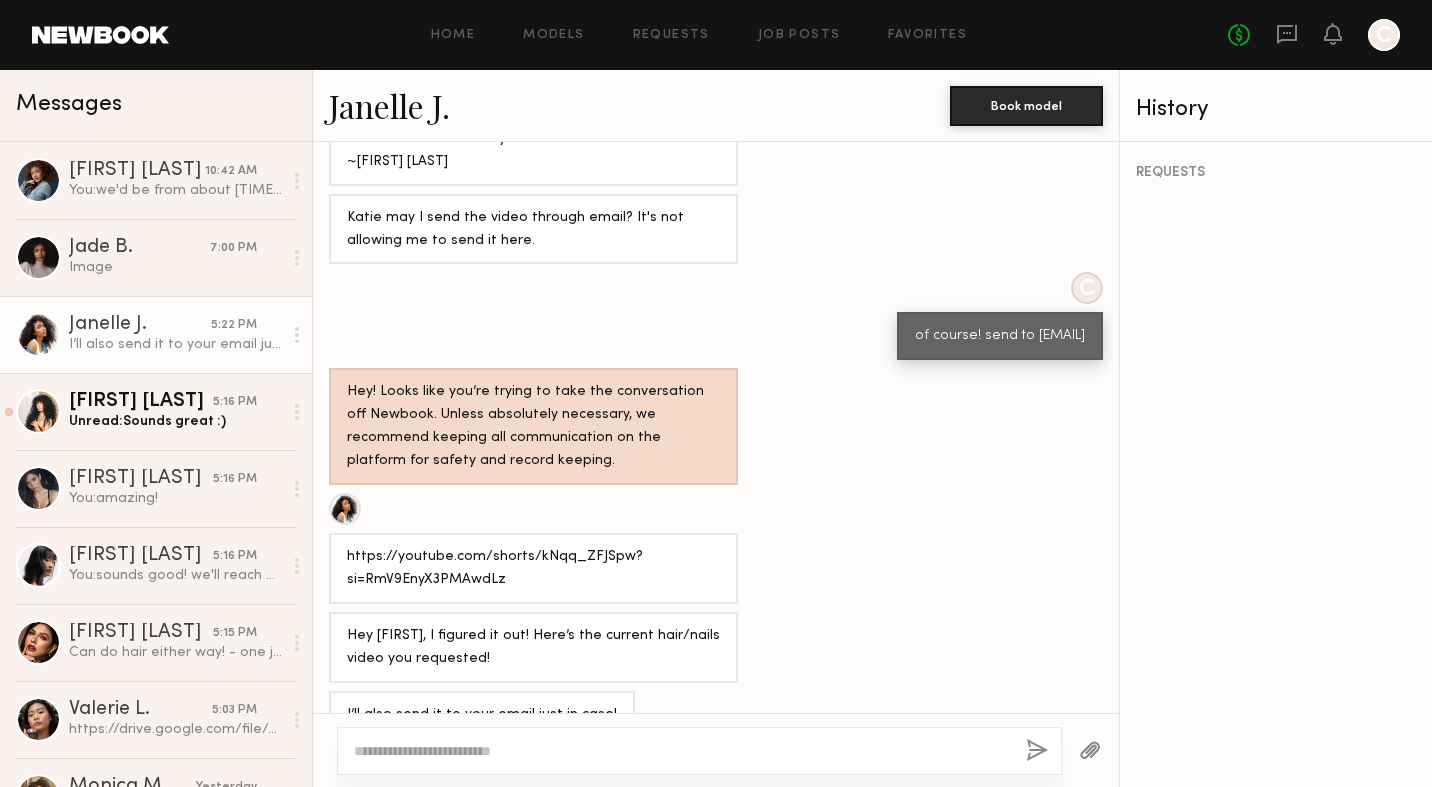 click 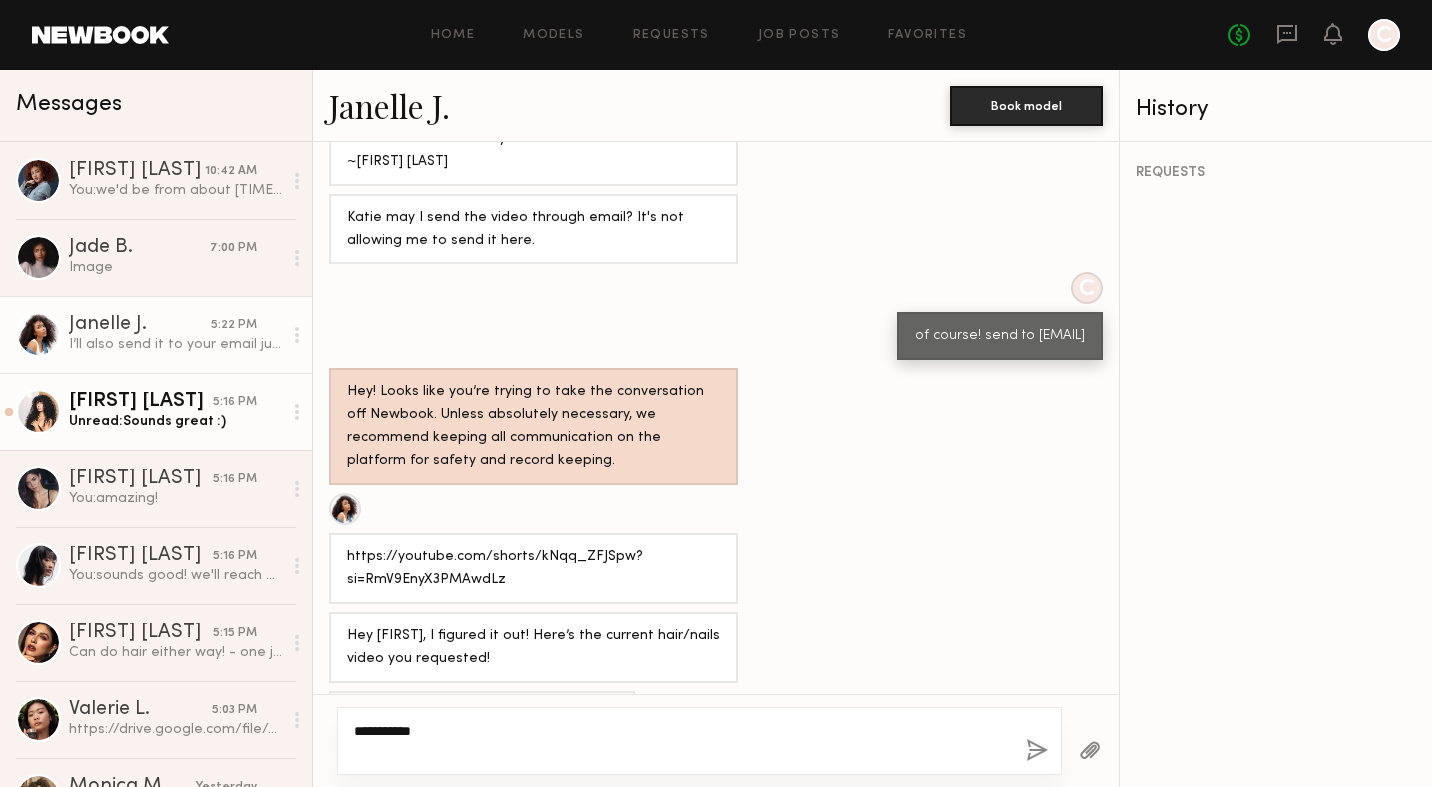 type on "**********" 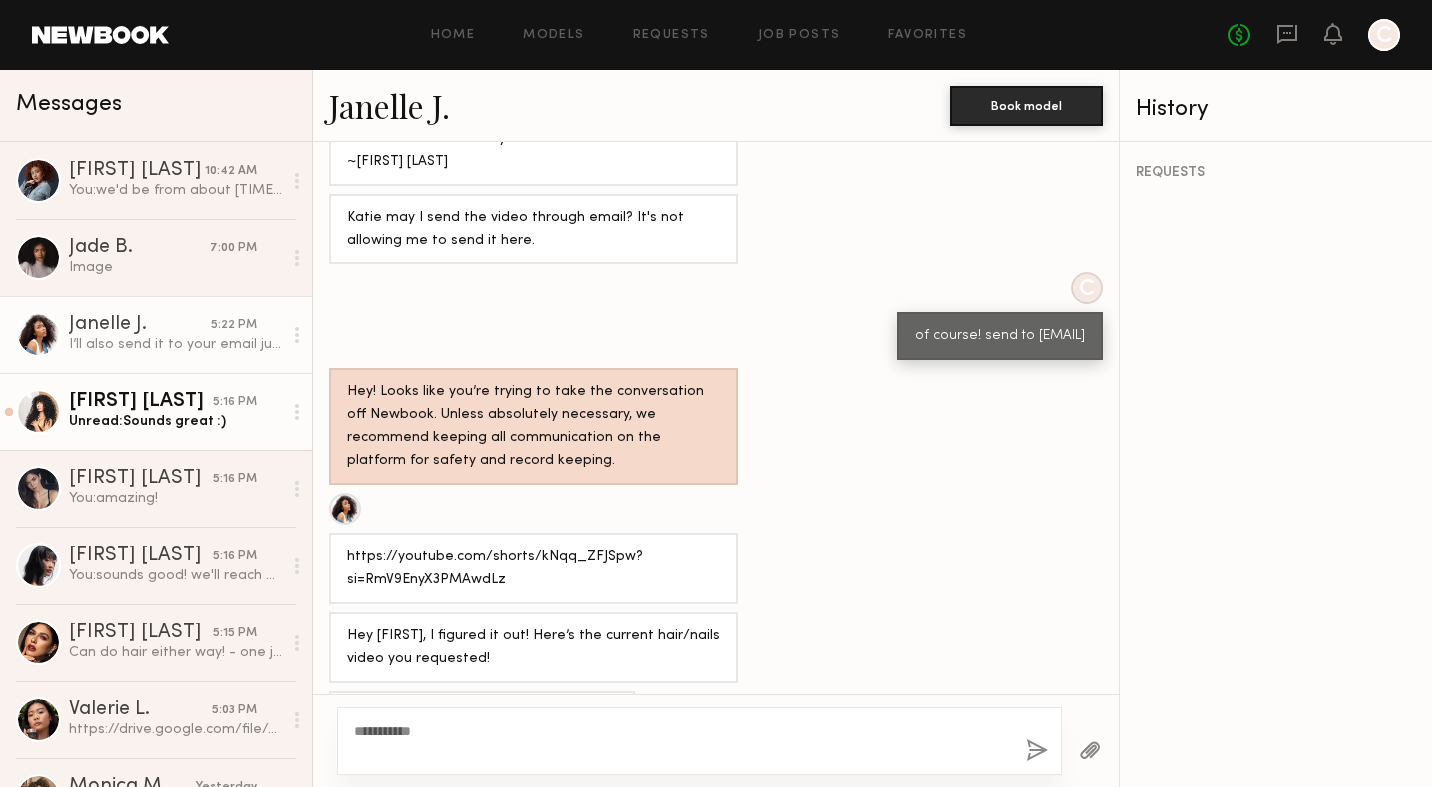 click on "Unread:  Sounds great :)" 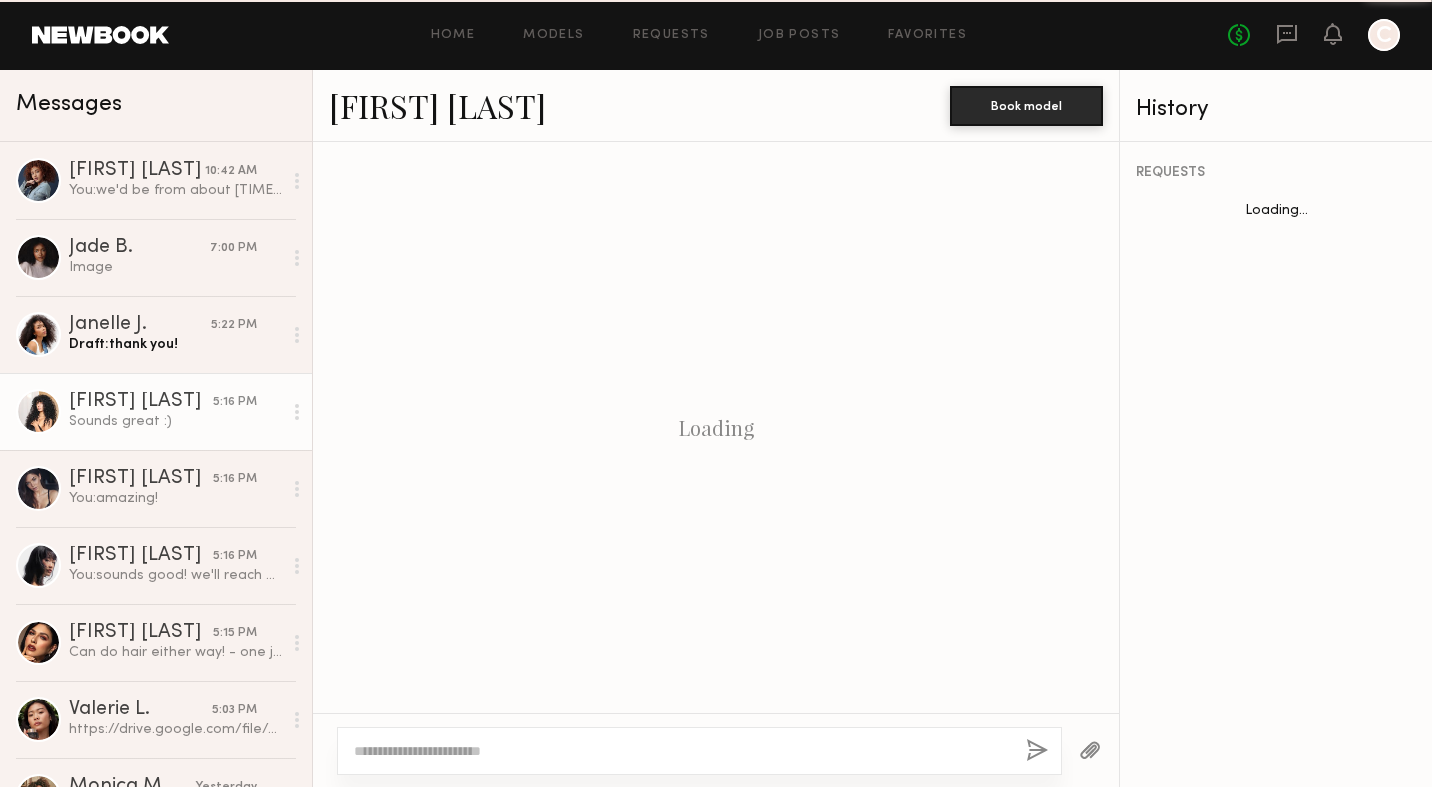 scroll, scrollTop: 1062, scrollLeft: 0, axis: vertical 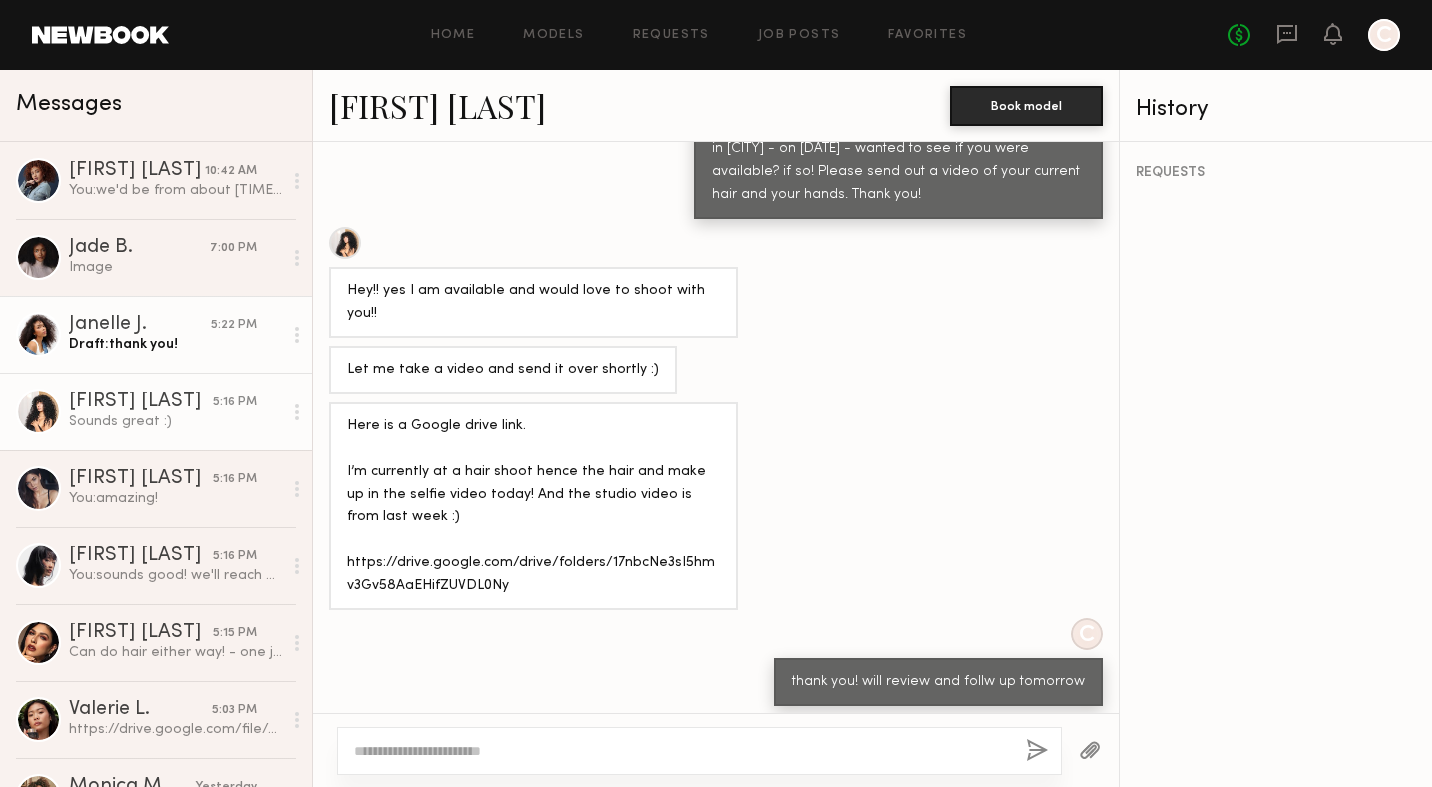 click on "Draft:  thank you!" 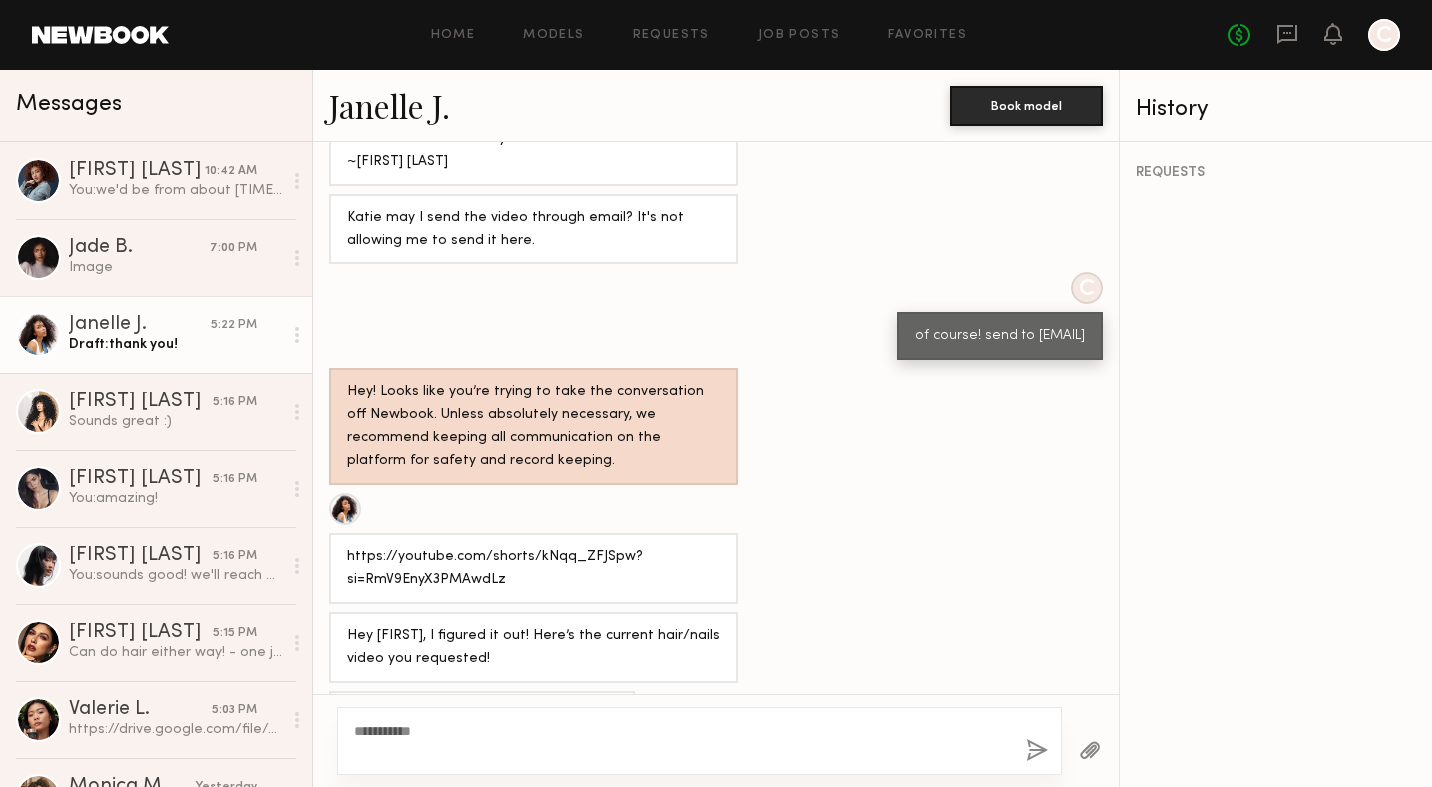 click 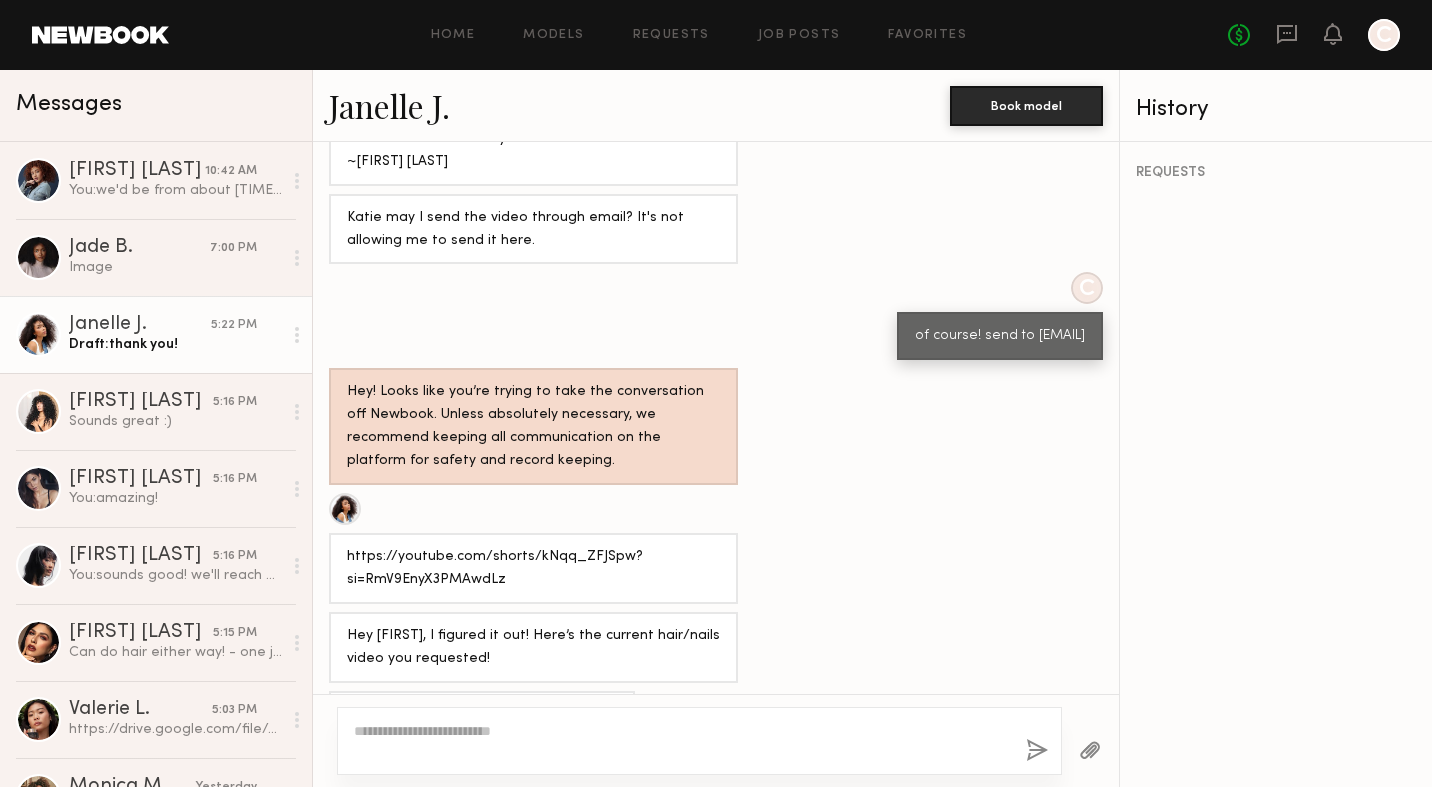 scroll, scrollTop: 1645, scrollLeft: 0, axis: vertical 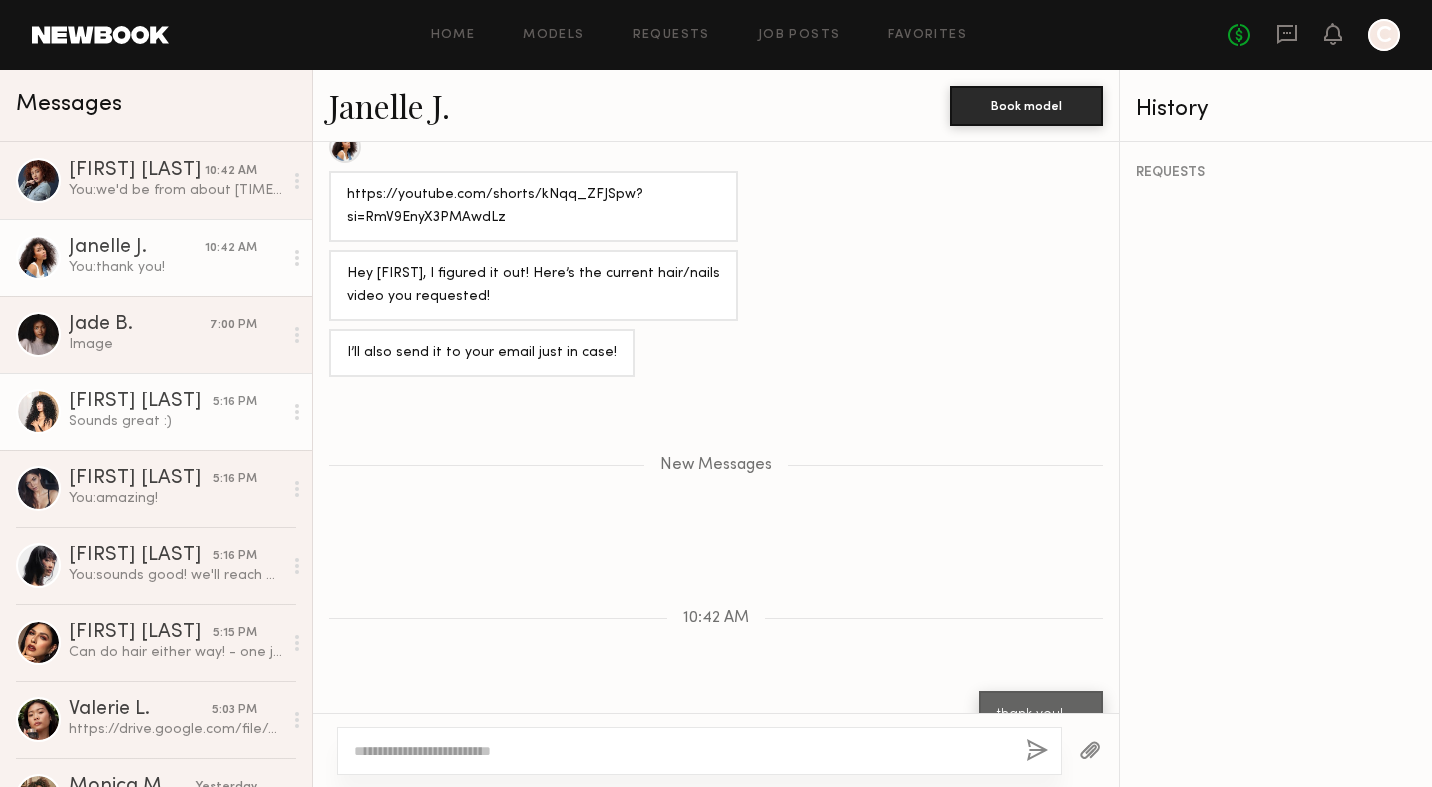 click on "[FIRST] [LAST]" 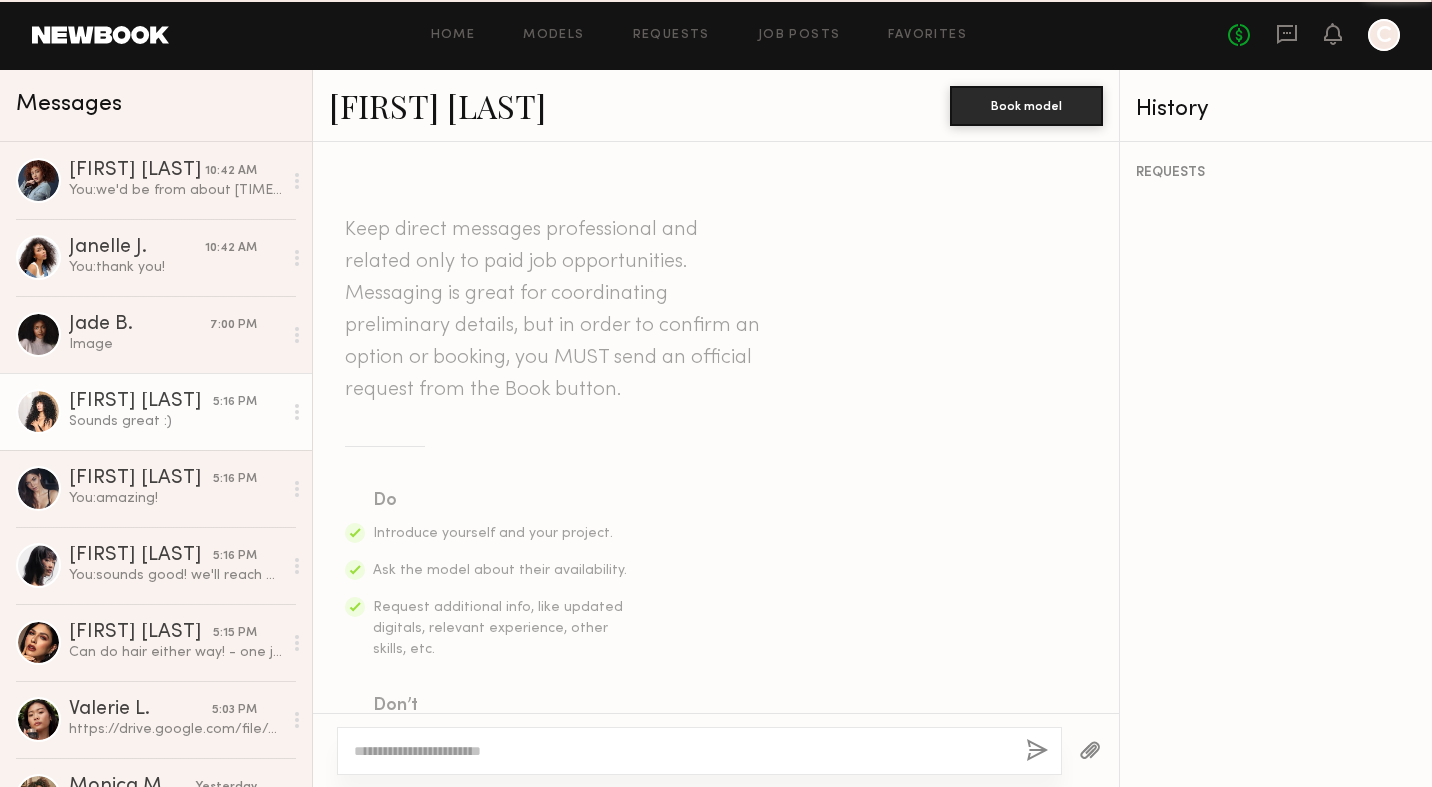 scroll, scrollTop: 1062, scrollLeft: 0, axis: vertical 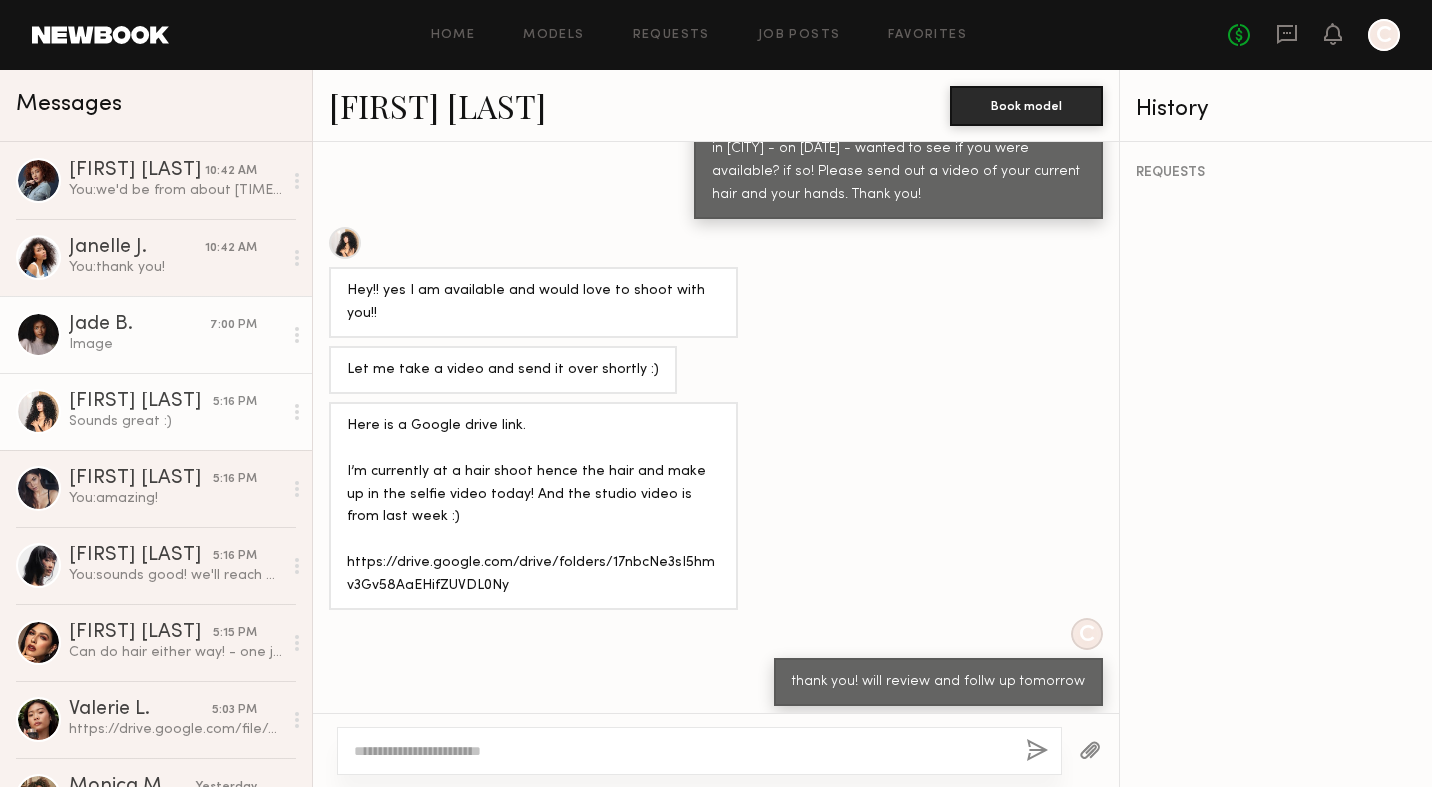 click on "Image" 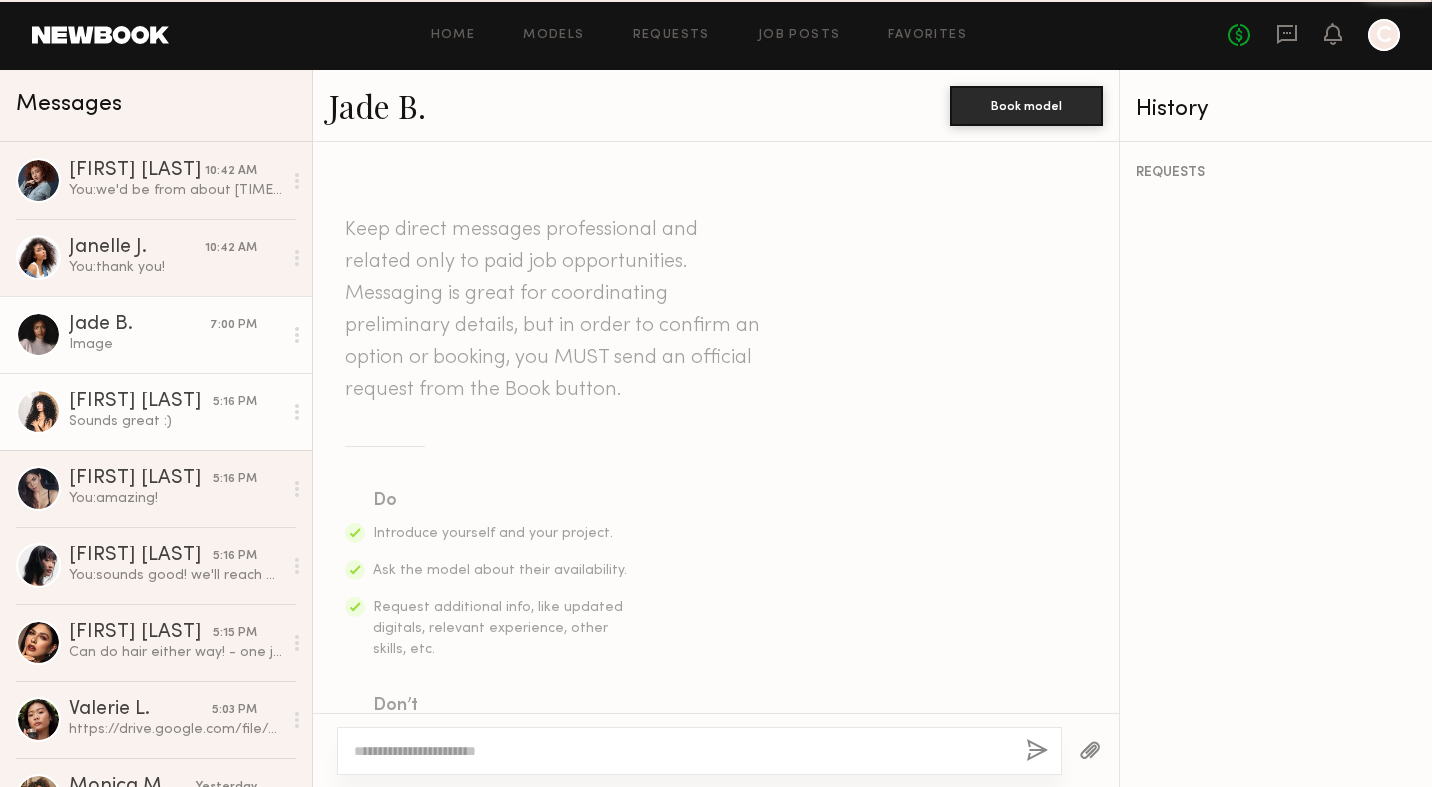 scroll, scrollTop: 1463, scrollLeft: 0, axis: vertical 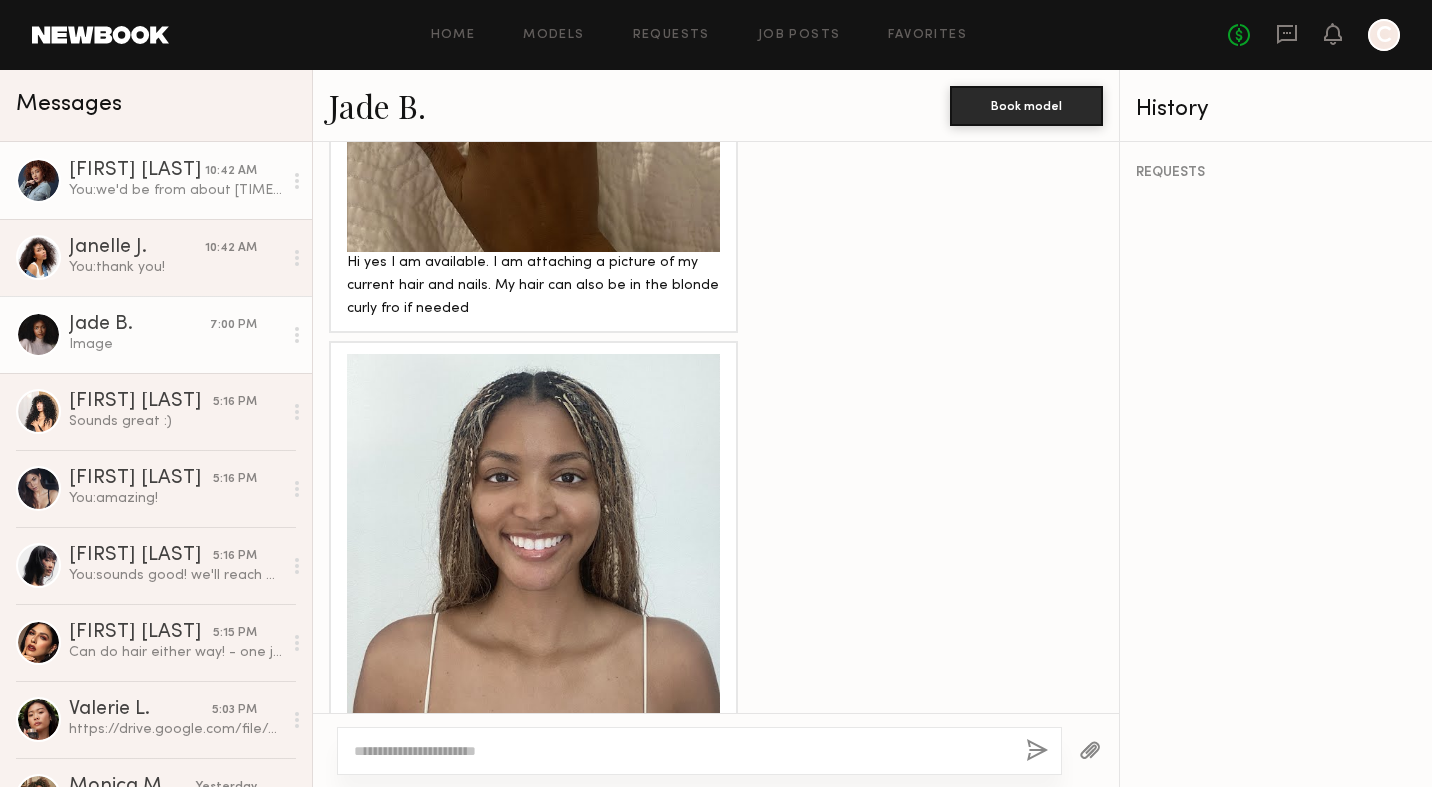 click on "[FIRST] [LAST]" 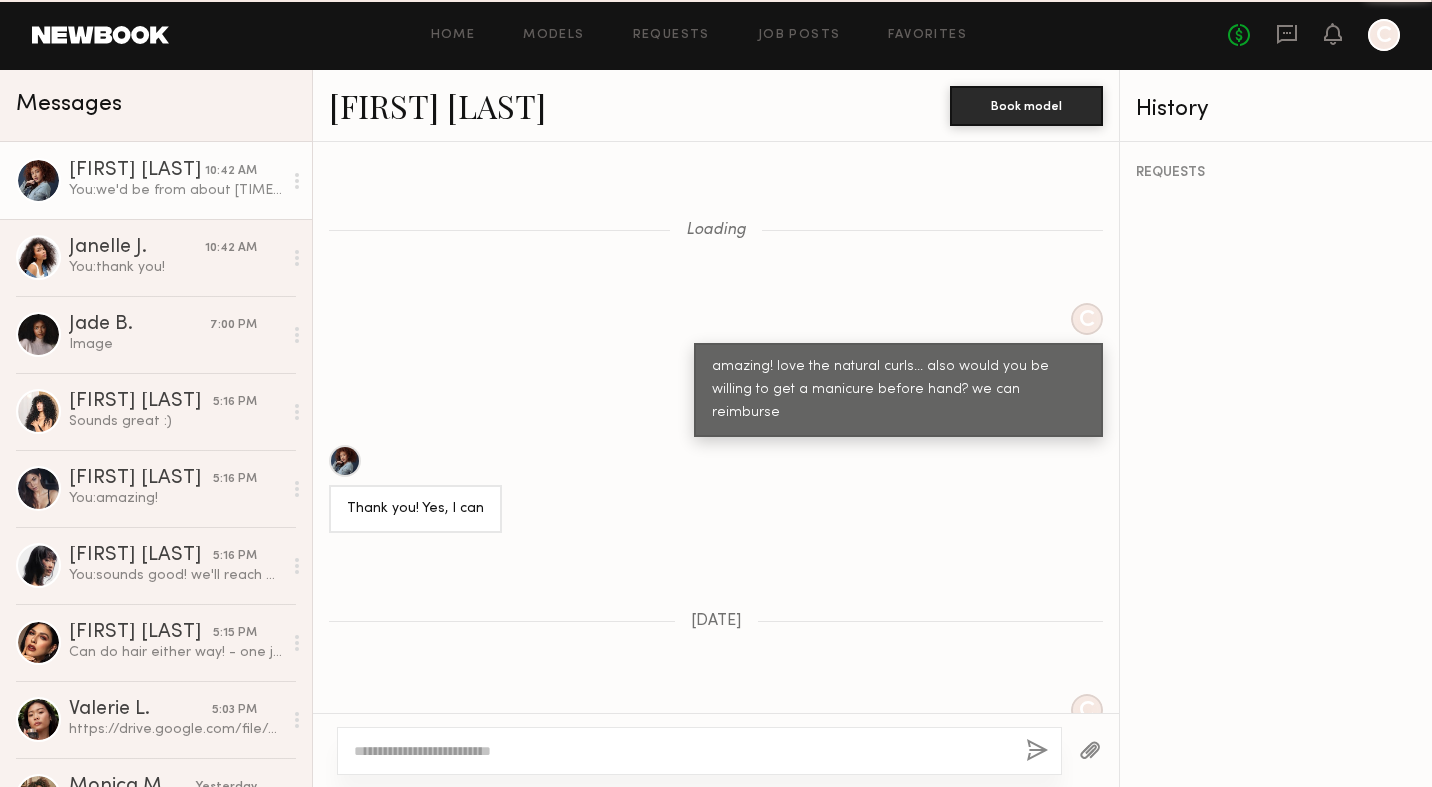 scroll, scrollTop: 1975, scrollLeft: 0, axis: vertical 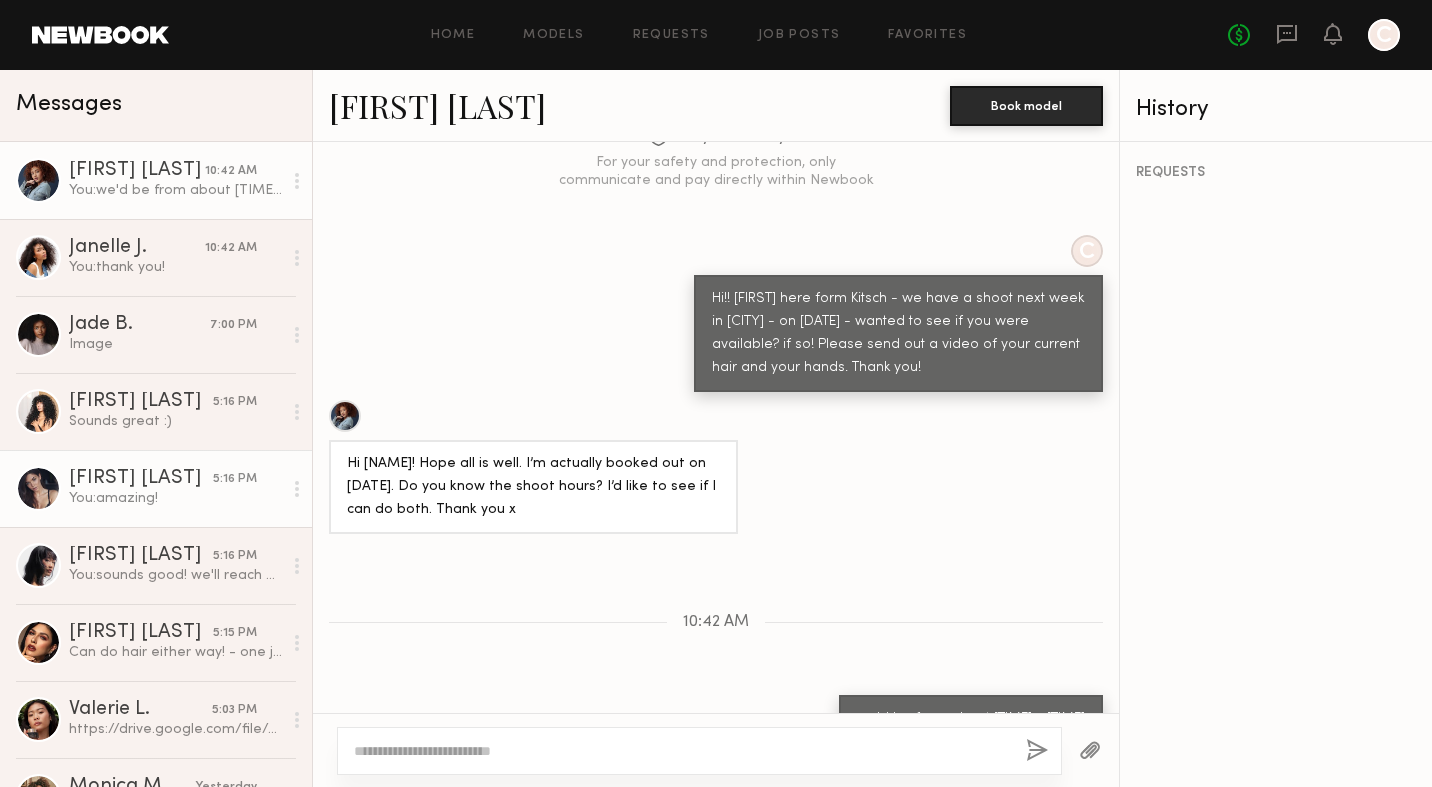 click on "[FIRST] [LAST]" 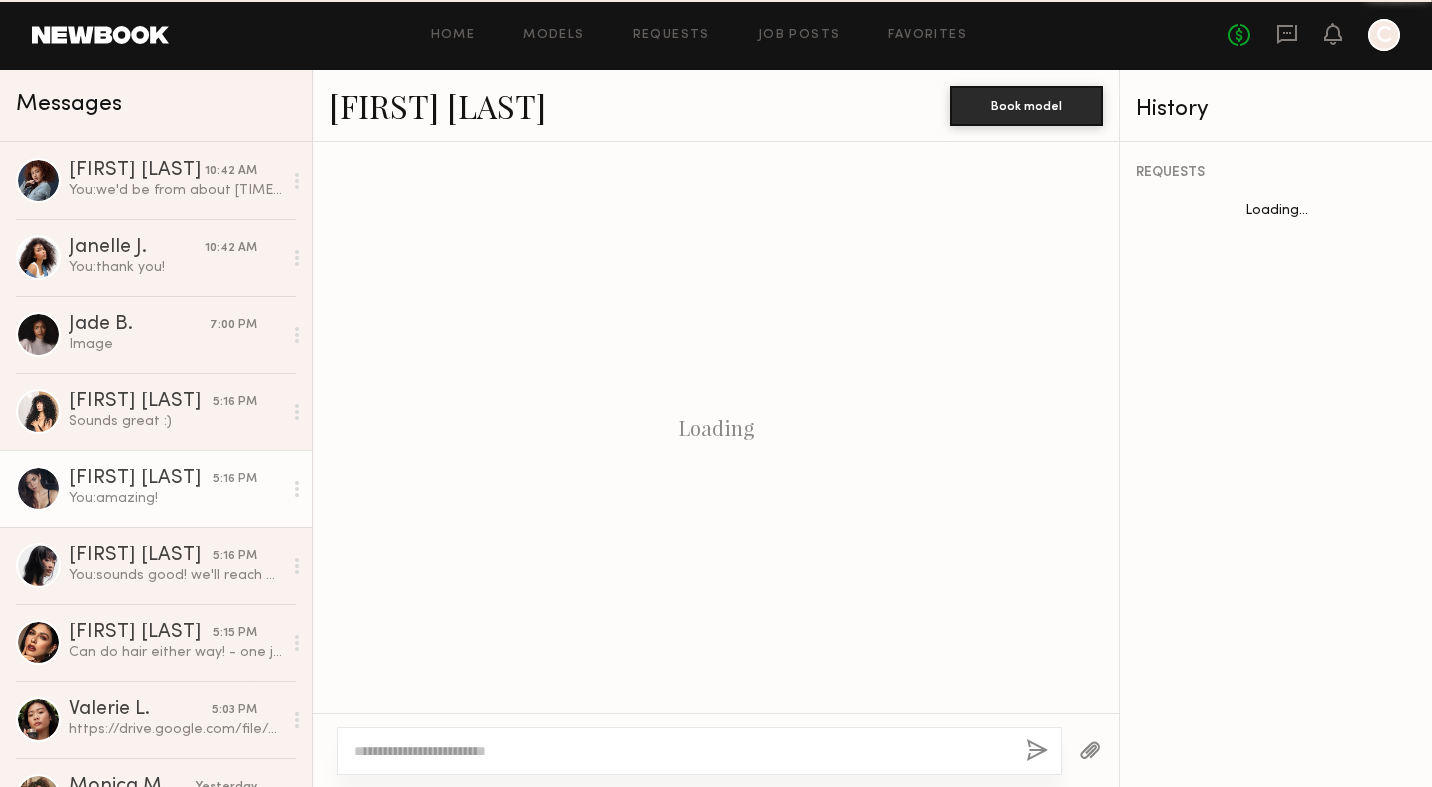 scroll, scrollTop: 694, scrollLeft: 0, axis: vertical 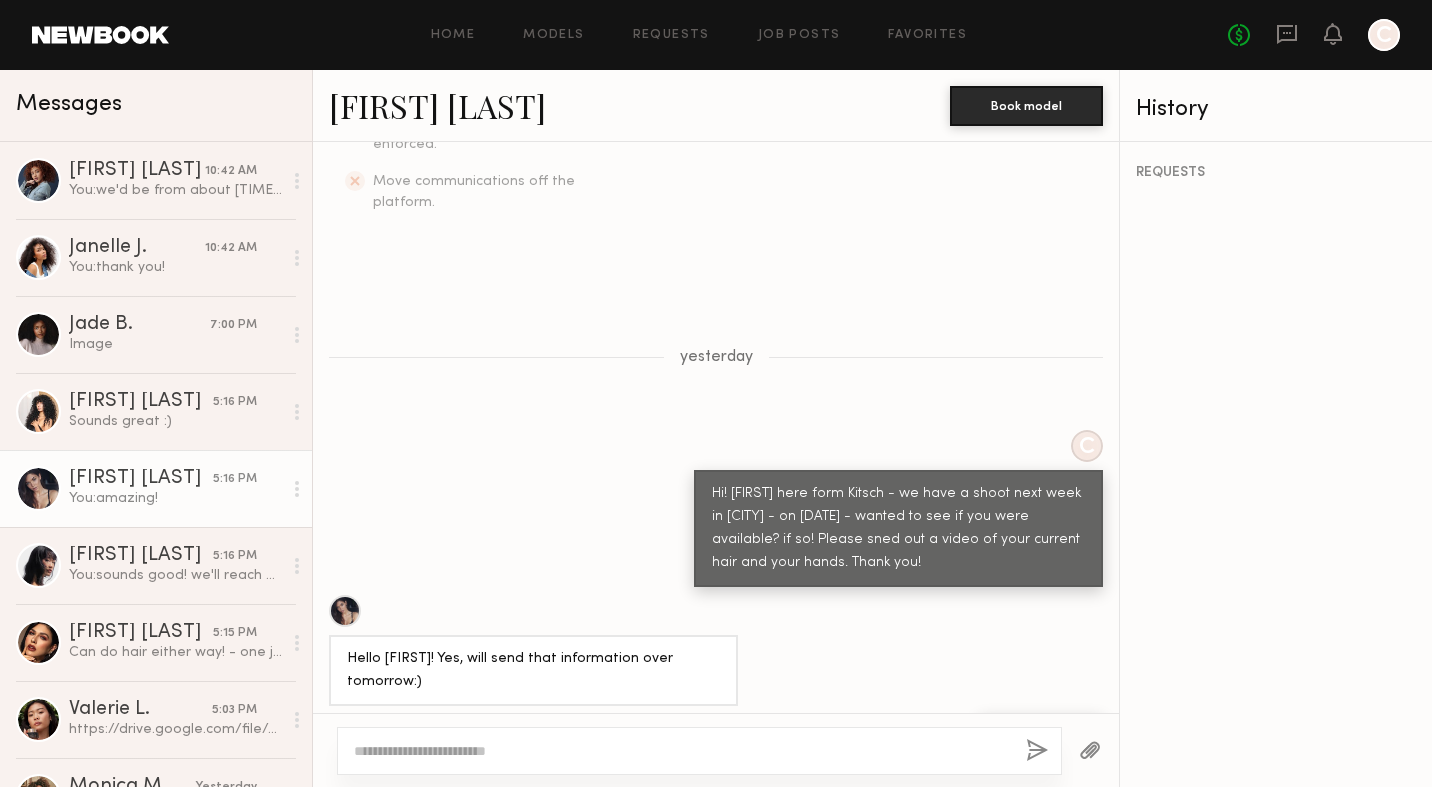 click 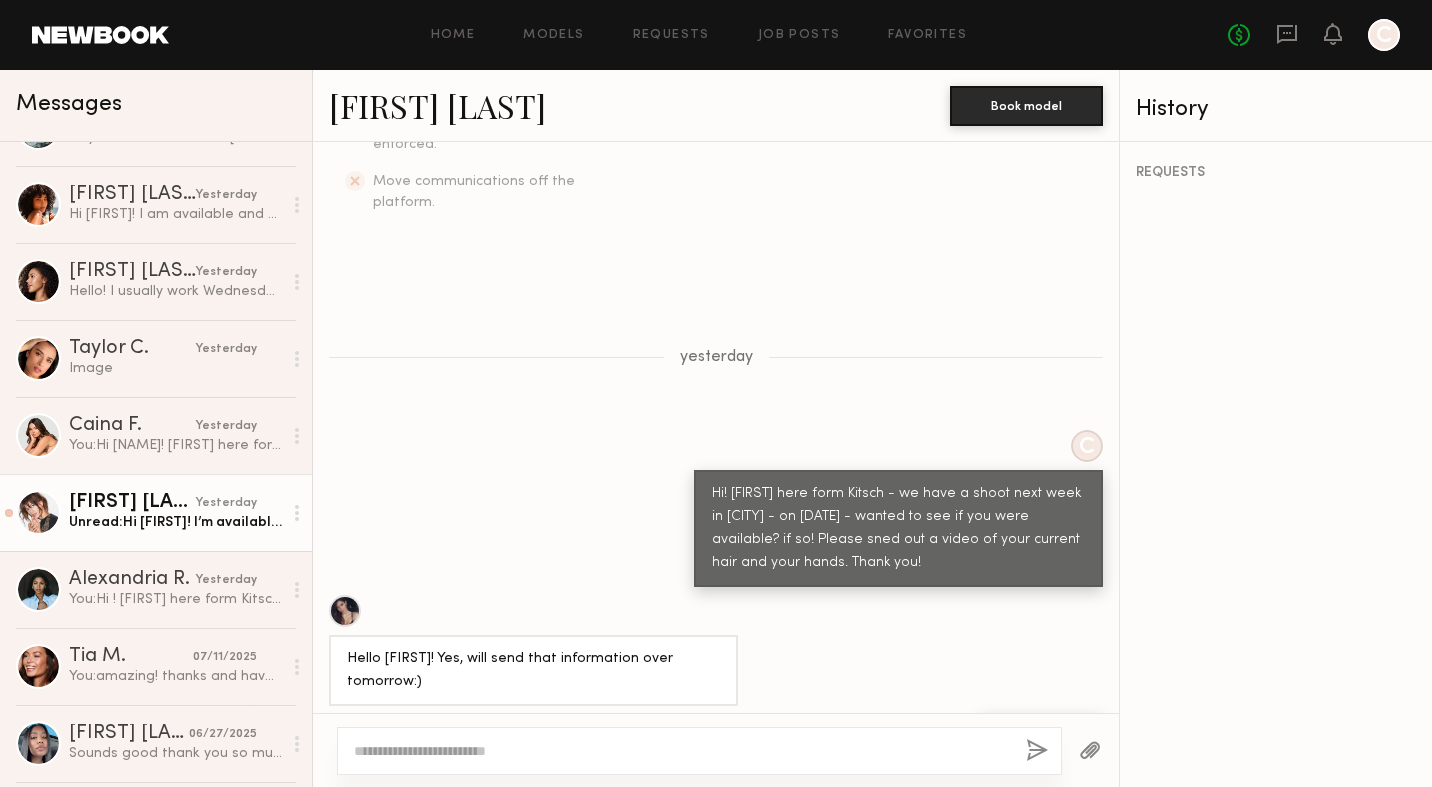scroll, scrollTop: 759, scrollLeft: 0, axis: vertical 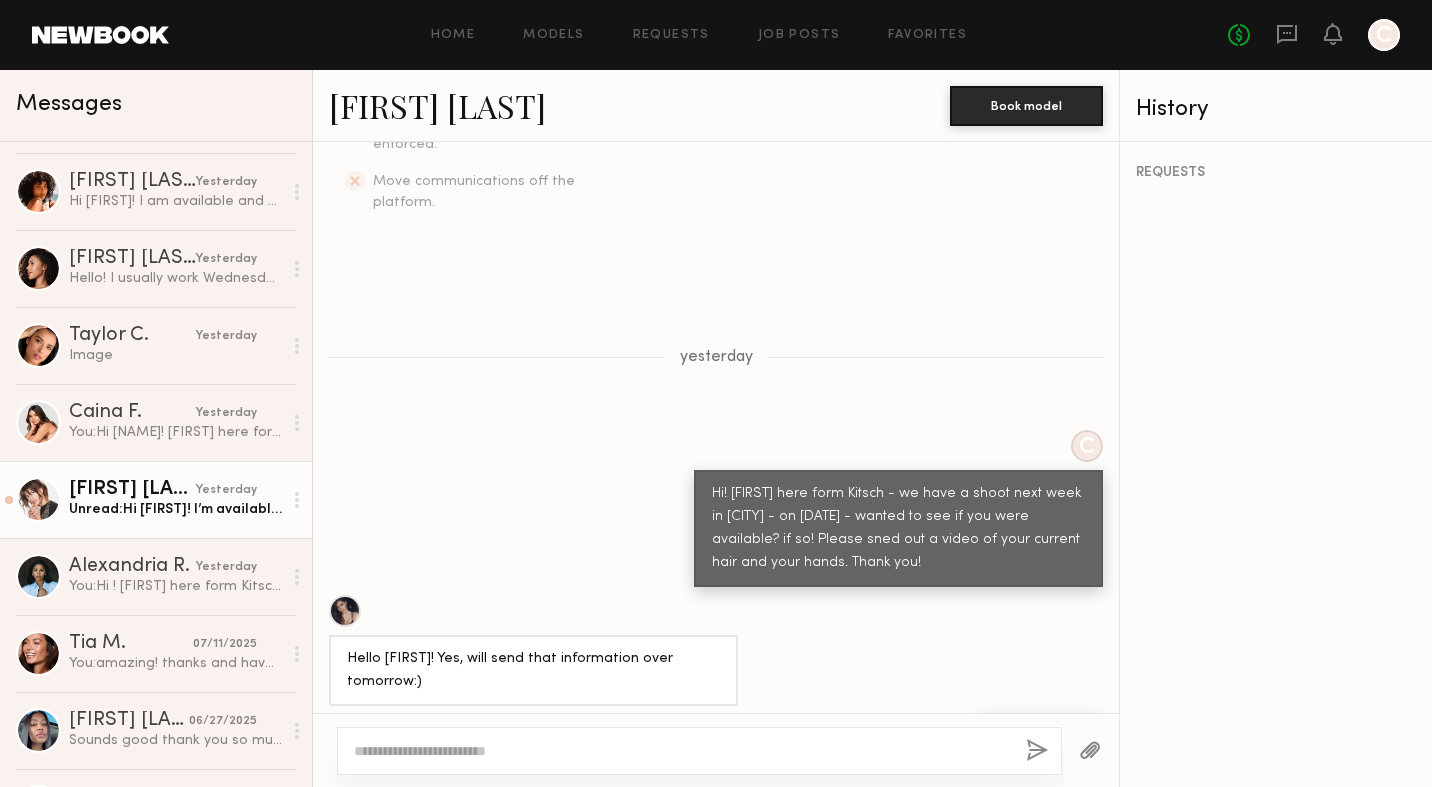click on "[FIRST] [LAST]" 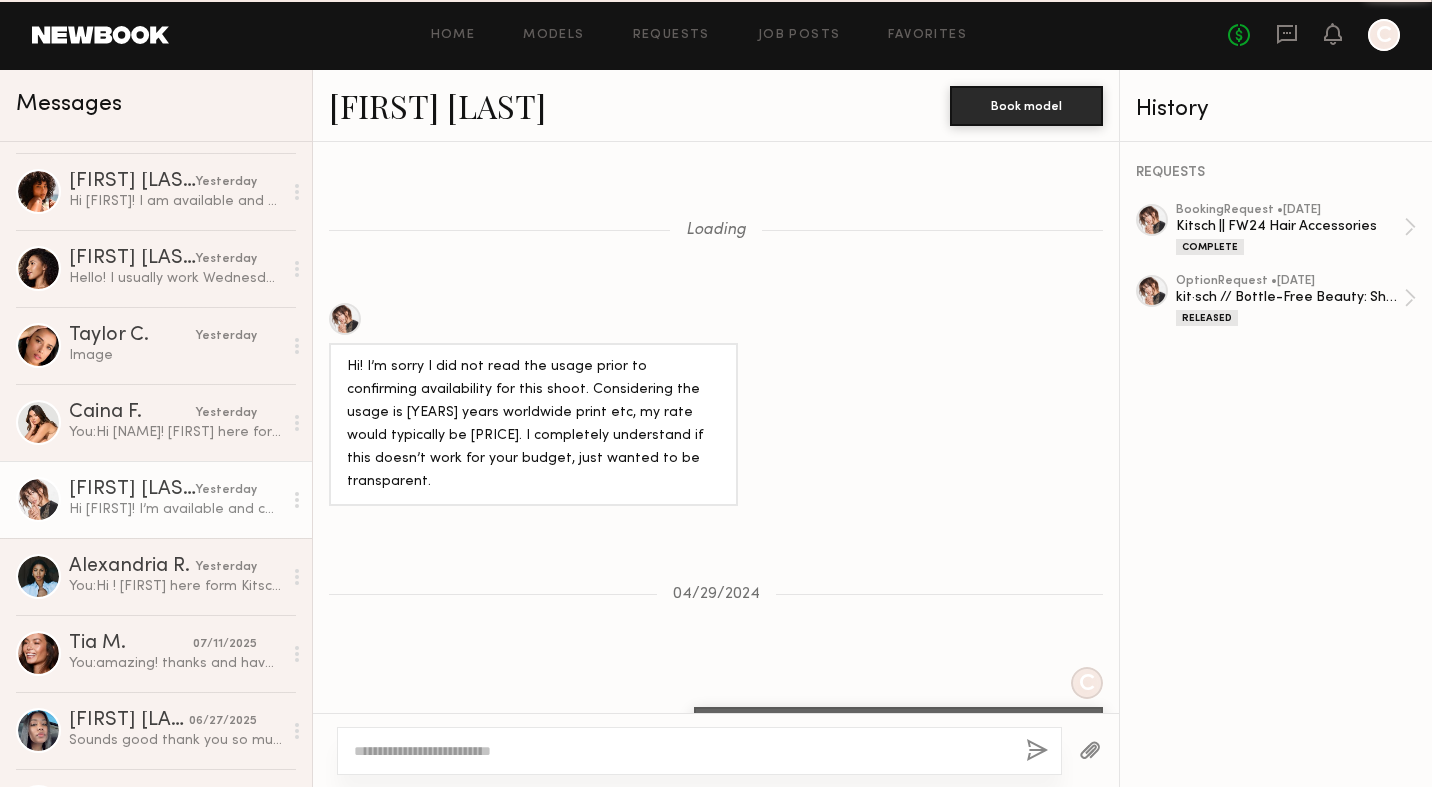 scroll, scrollTop: 1713, scrollLeft: 0, axis: vertical 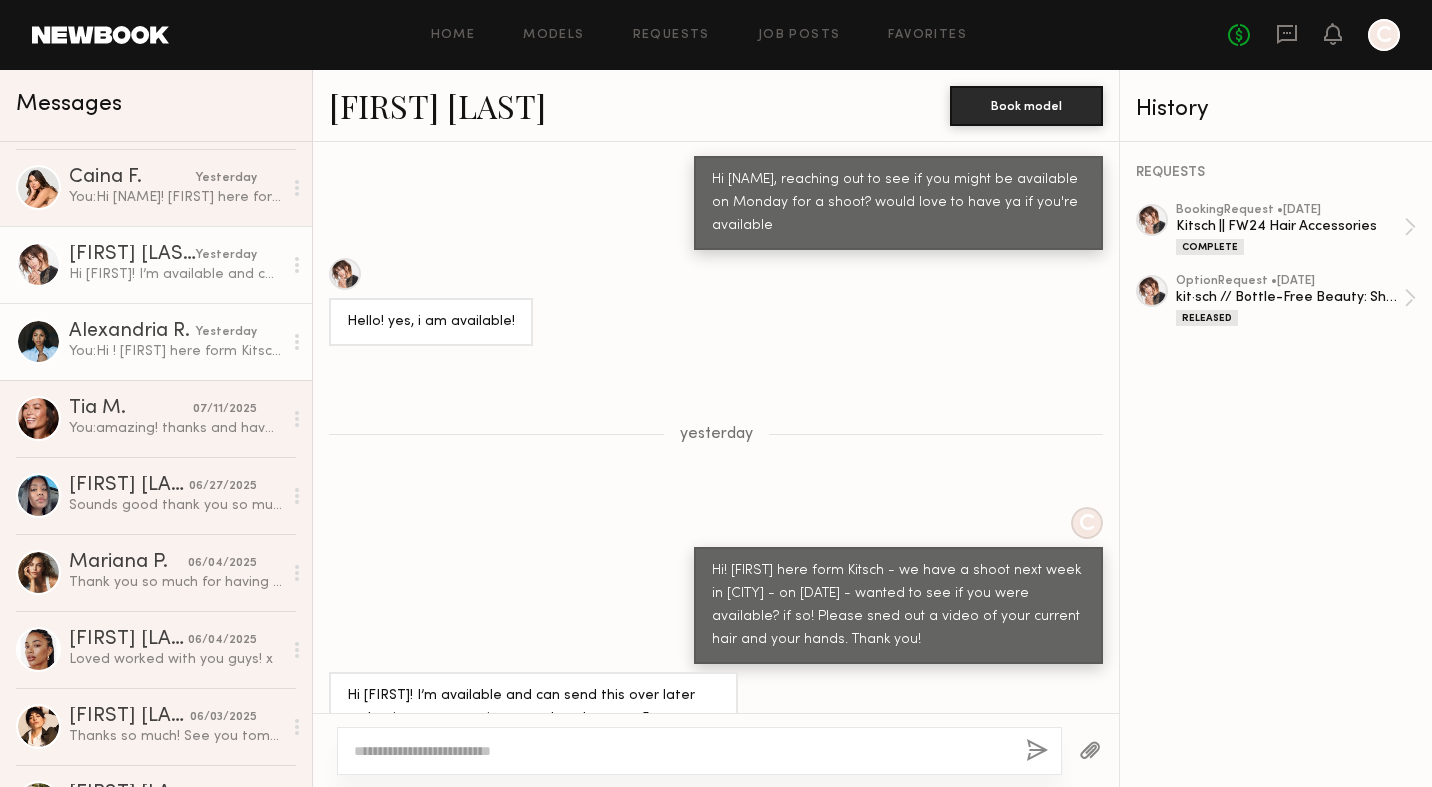 click on "You:  Hi
! [FIRST] here form Kitsch - we have a shoot next week in [CITY] - on [DATE] - wanted to see if you were available? if so! Please sned out a video of your current hair and your hands. Thank you!" 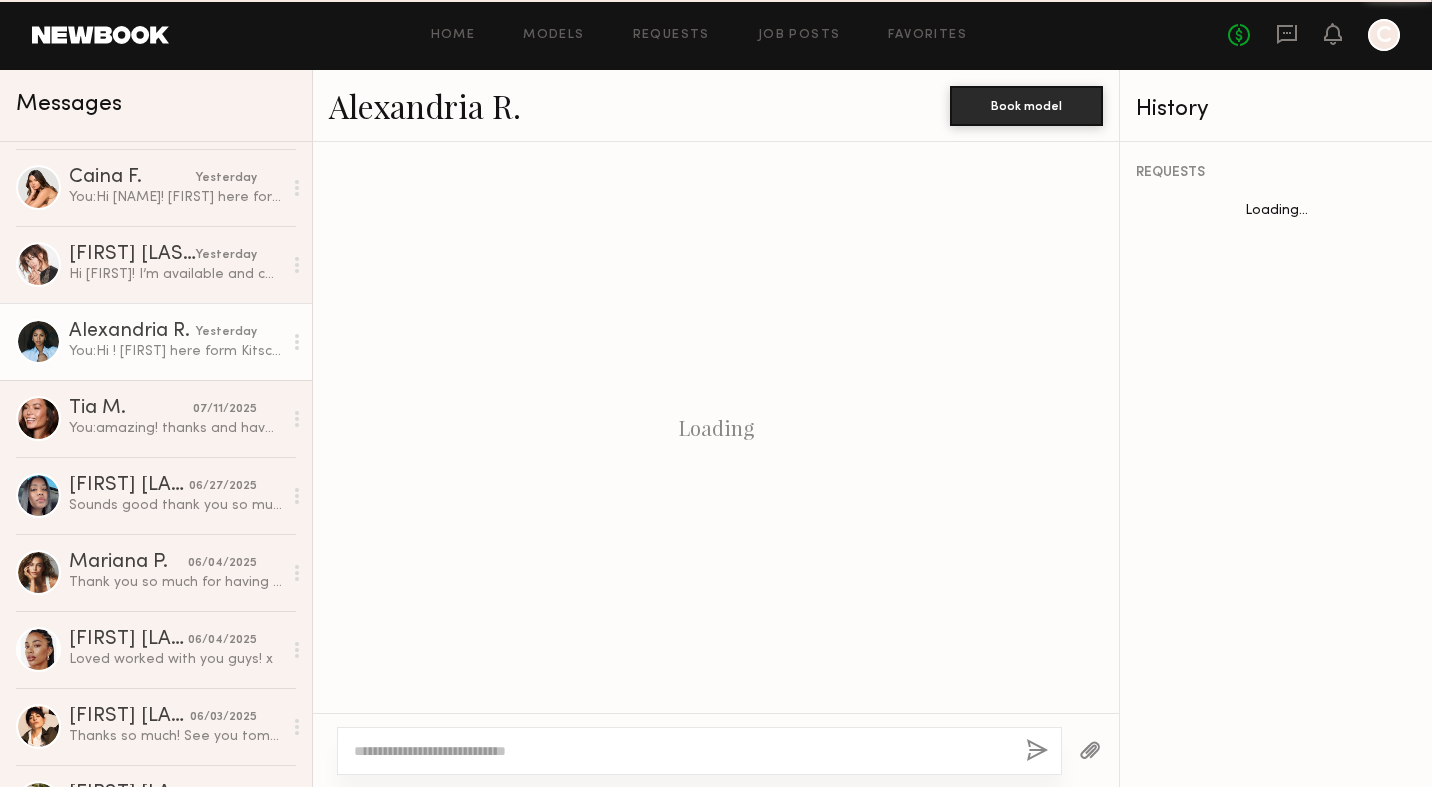 scroll, scrollTop: 3396, scrollLeft: 0, axis: vertical 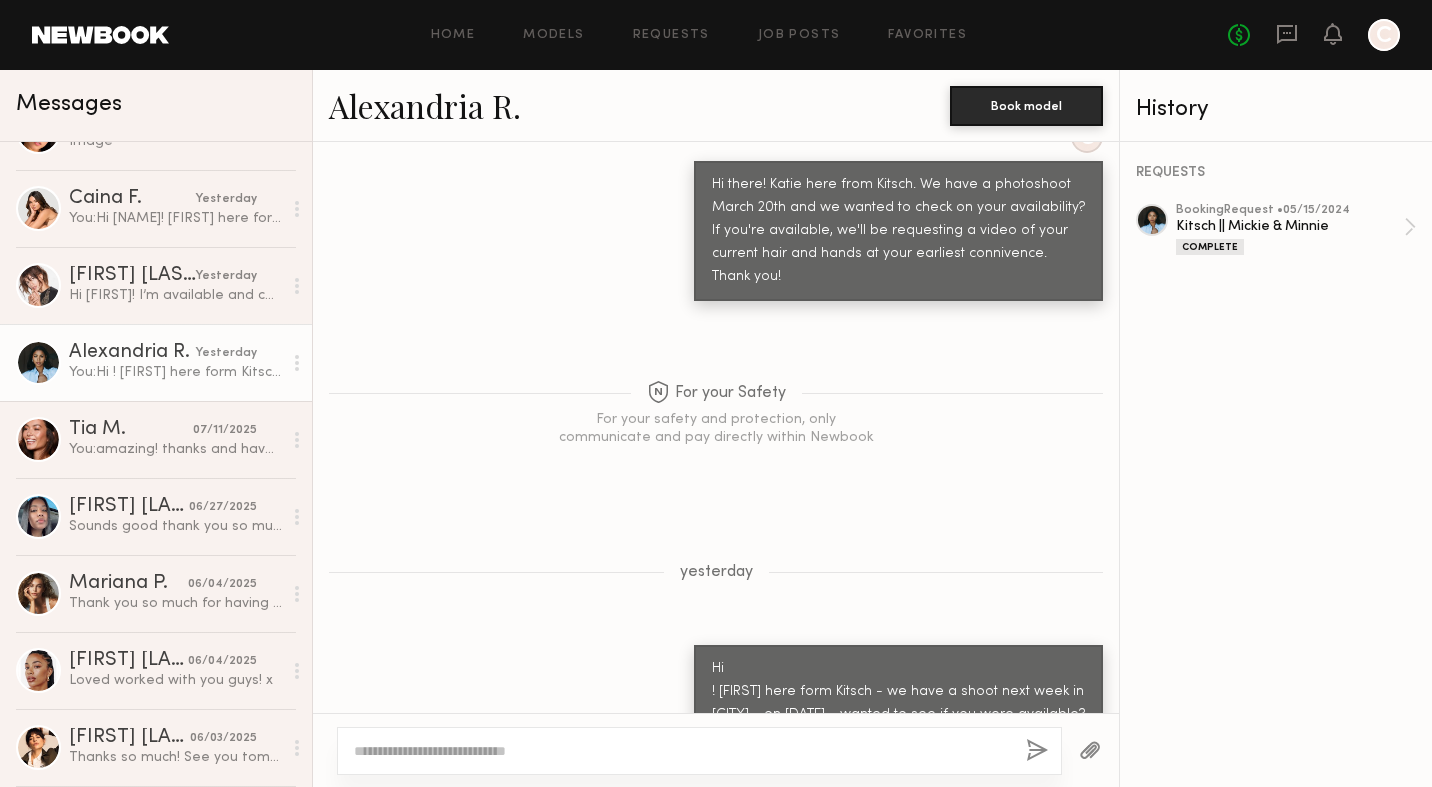 click on "You:  Hi
! [FIRST] here form Kitsch - we have a shoot next week in [CITY] - on [DATE] - wanted to see if you were available? if so! Please sned out a video of your current hair and your hands. Thank you!" 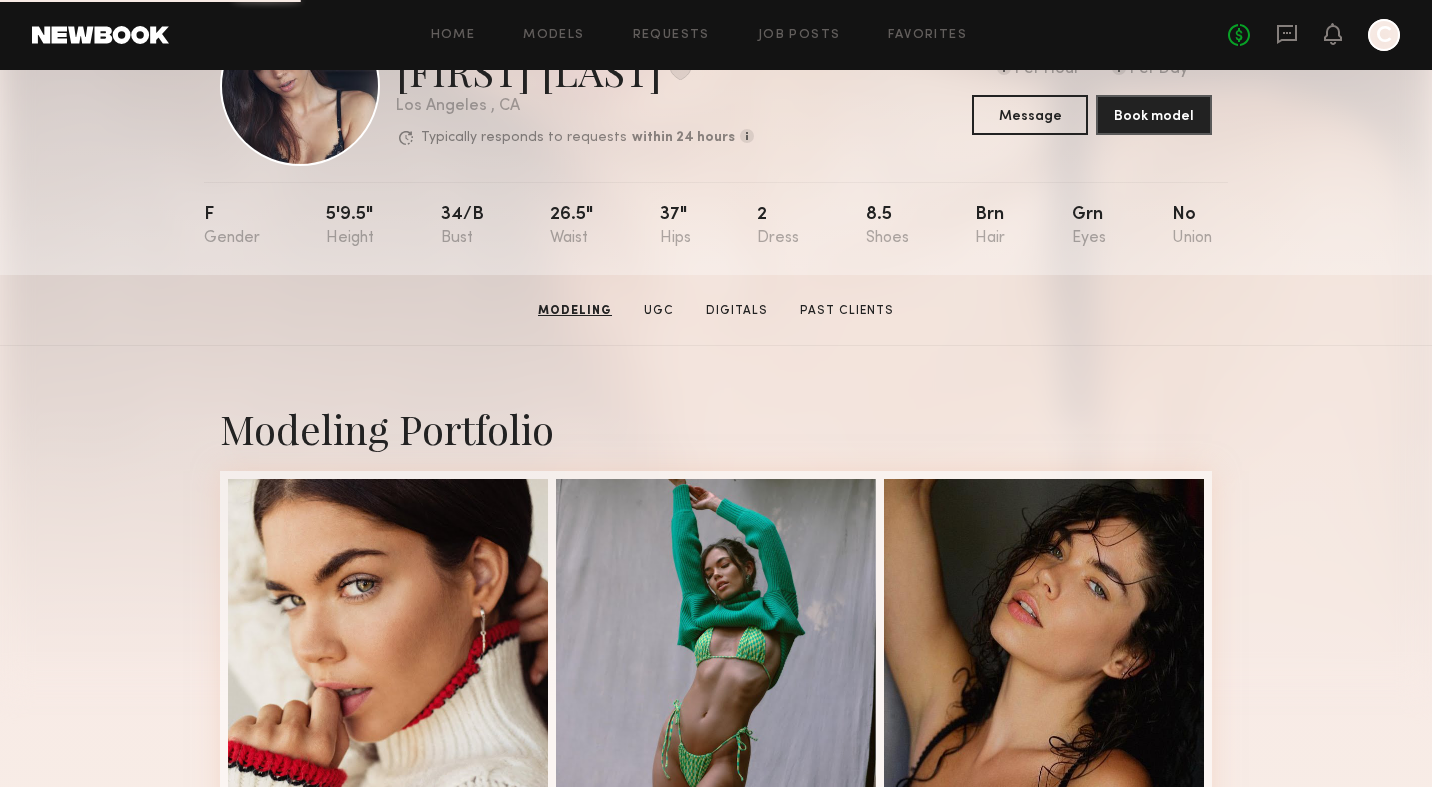 scroll, scrollTop: 0, scrollLeft: 0, axis: both 